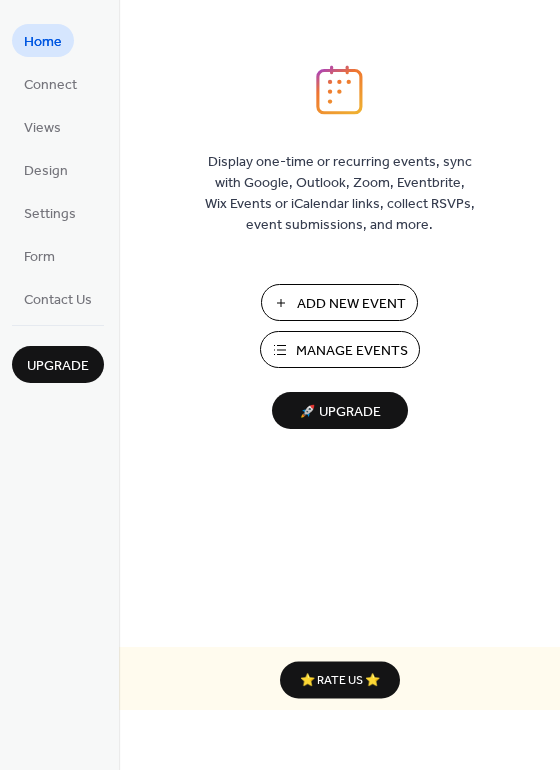 scroll, scrollTop: 0, scrollLeft: 0, axis: both 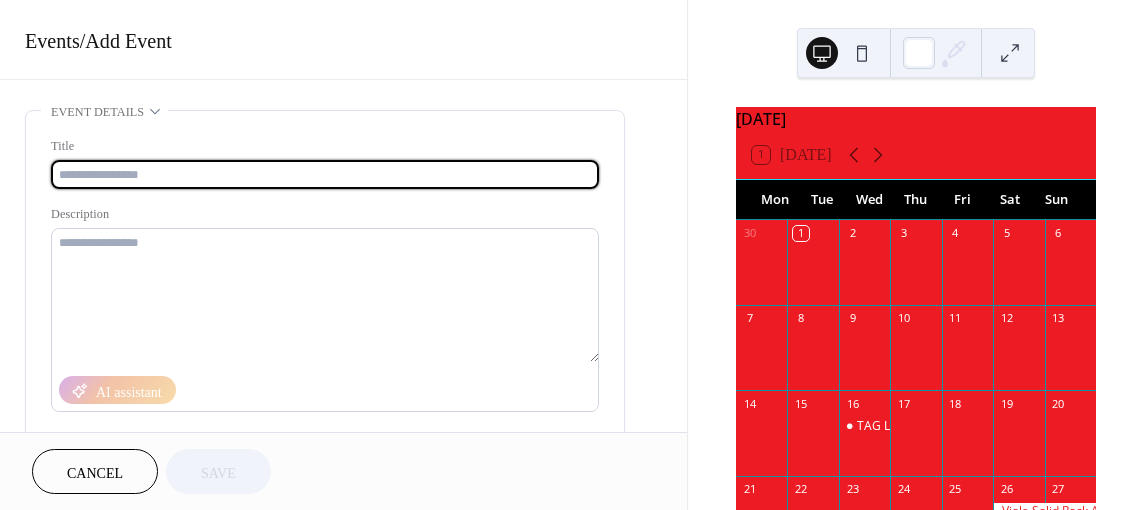click at bounding box center (325, 174) 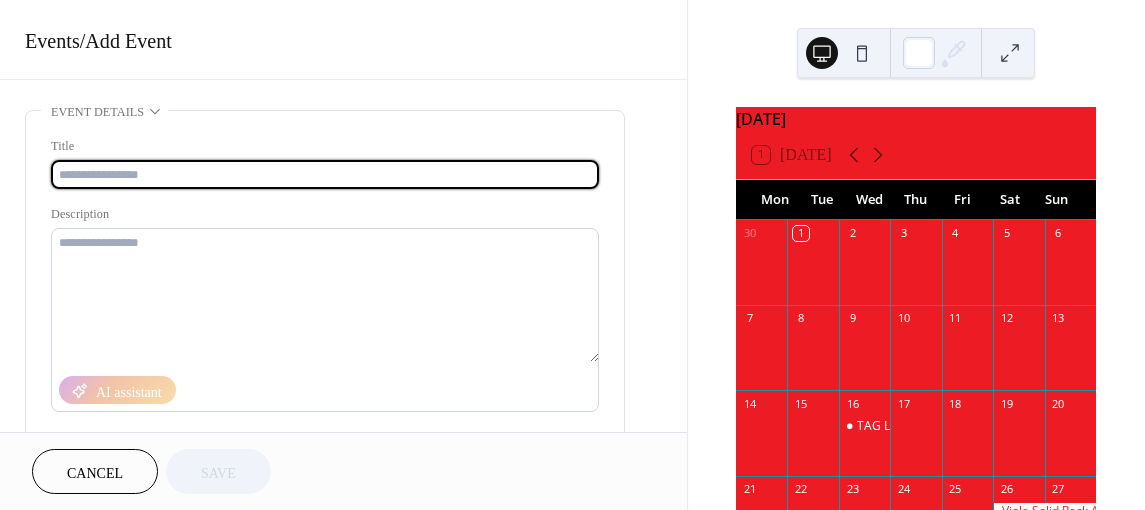 click at bounding box center (325, 174) 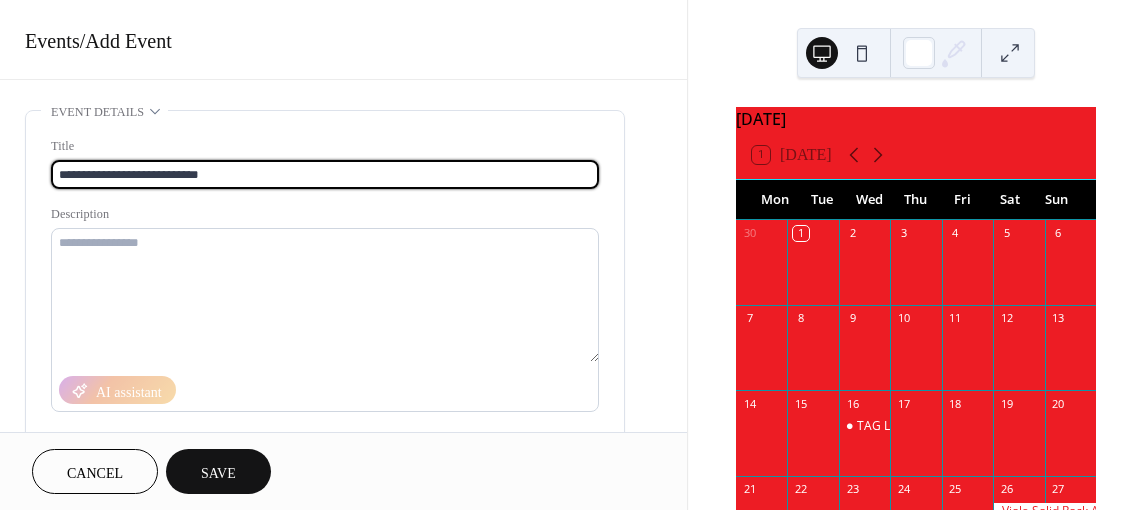 scroll, scrollTop: 0, scrollLeft: 0, axis: both 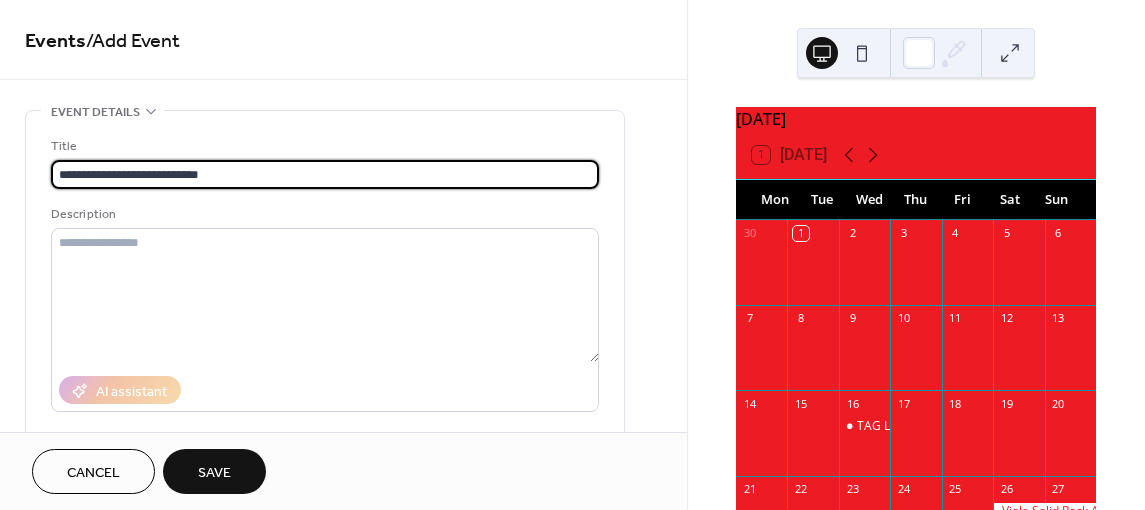 click on "Description" at bounding box center [323, 214] 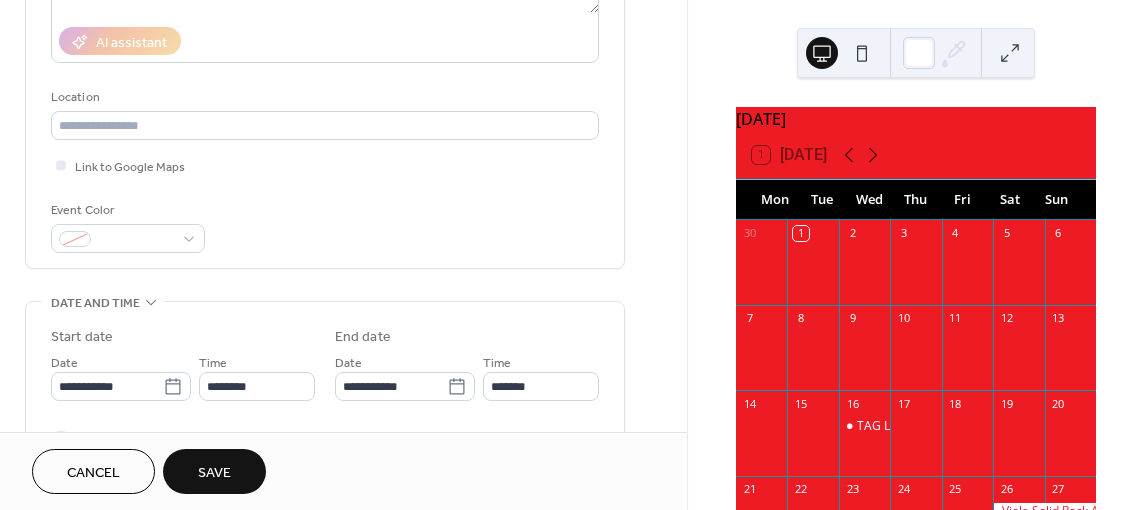 scroll, scrollTop: 350, scrollLeft: 0, axis: vertical 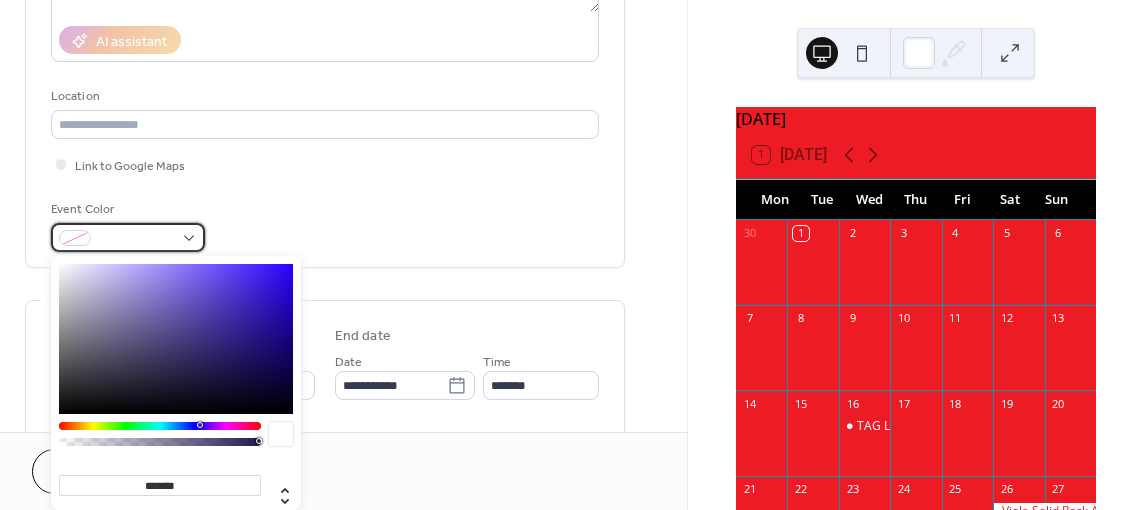 click at bounding box center (128, 237) 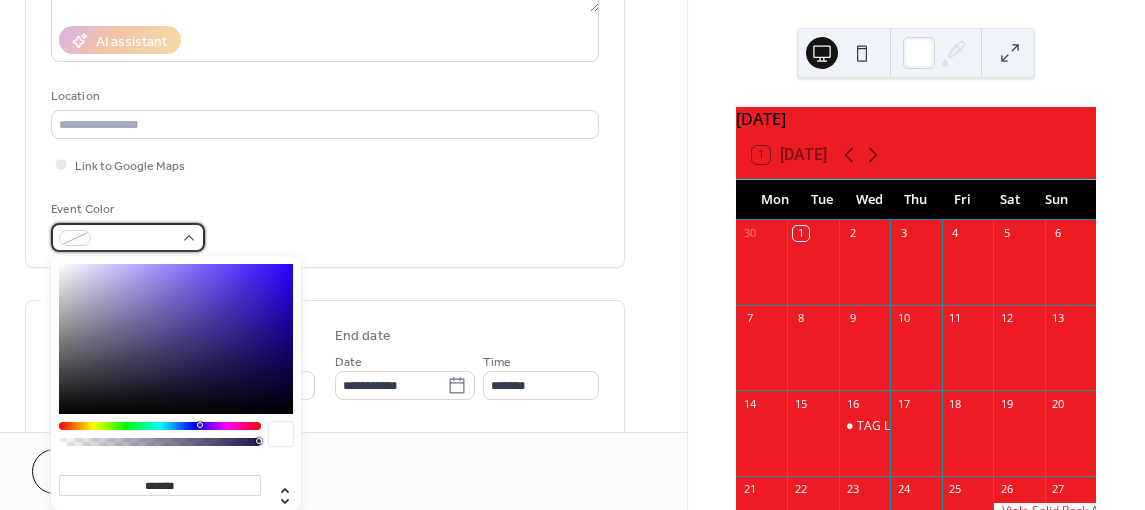 click at bounding box center (128, 237) 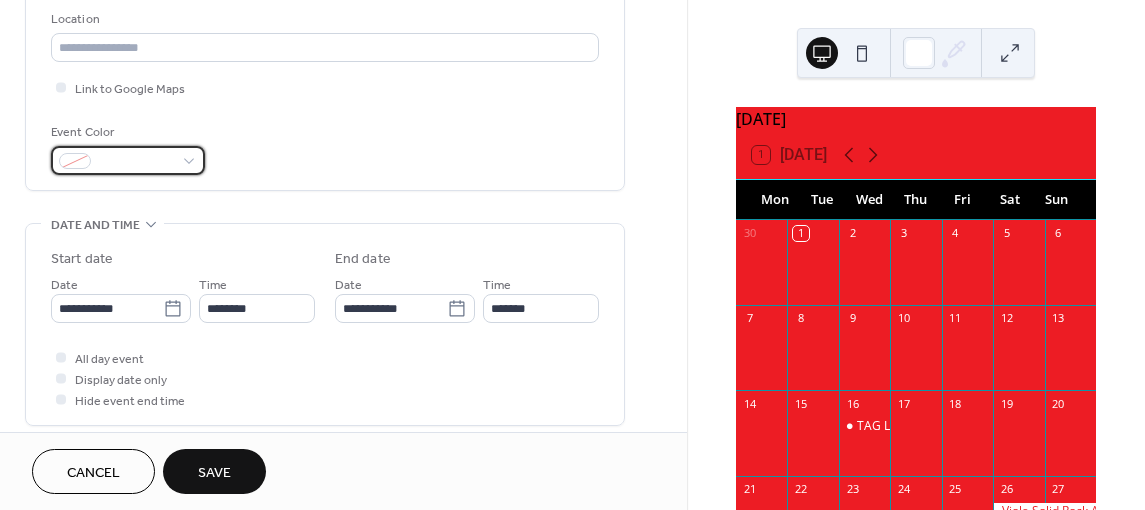 scroll, scrollTop: 428, scrollLeft: 0, axis: vertical 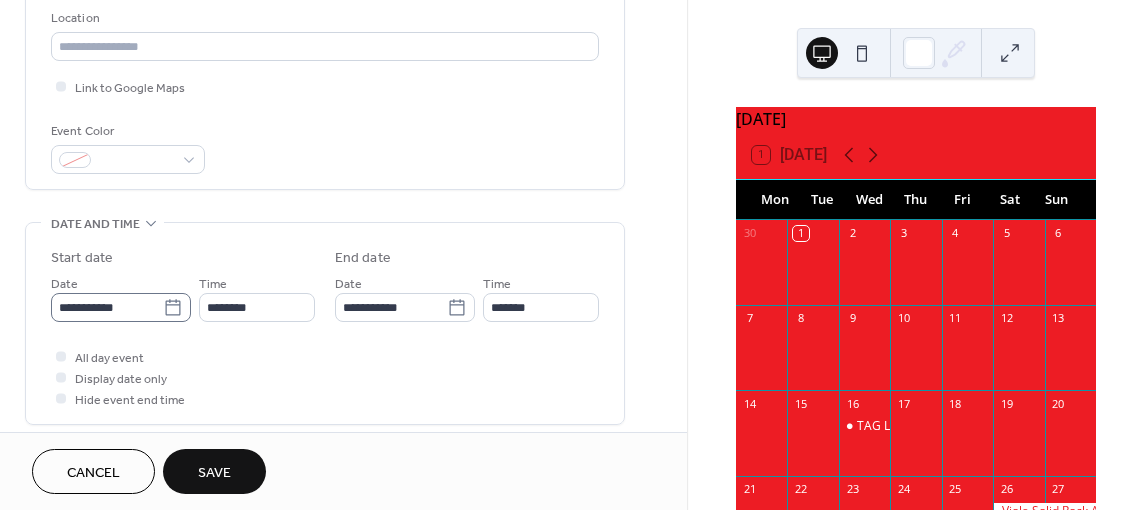 click 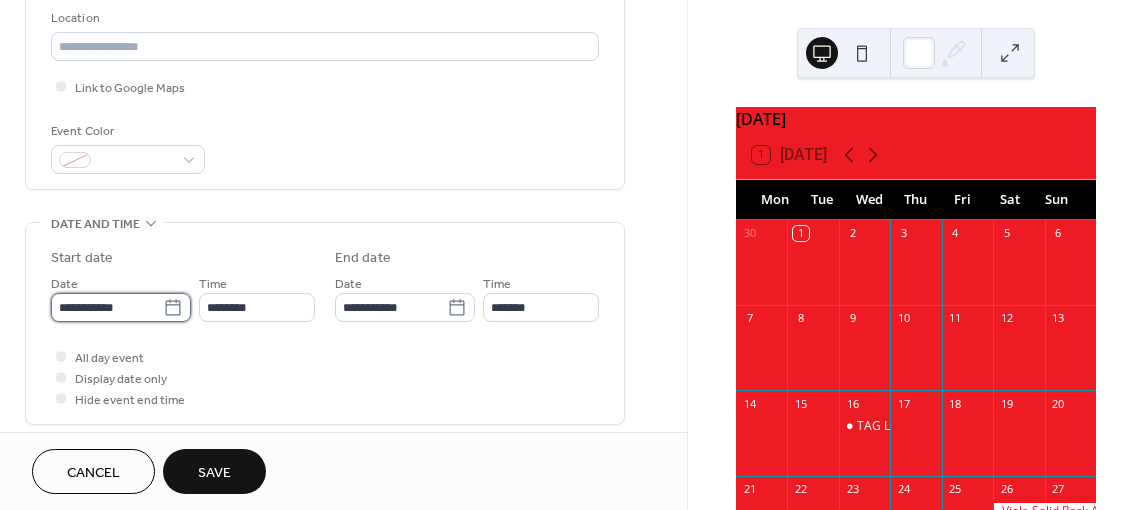click on "**********" at bounding box center [107, 307] 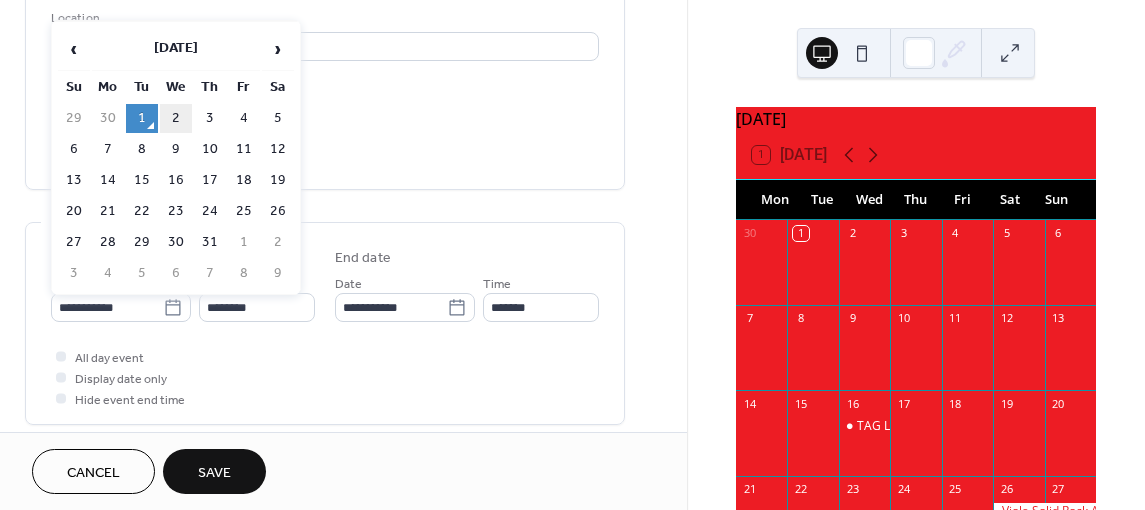 click on "2" at bounding box center (176, 118) 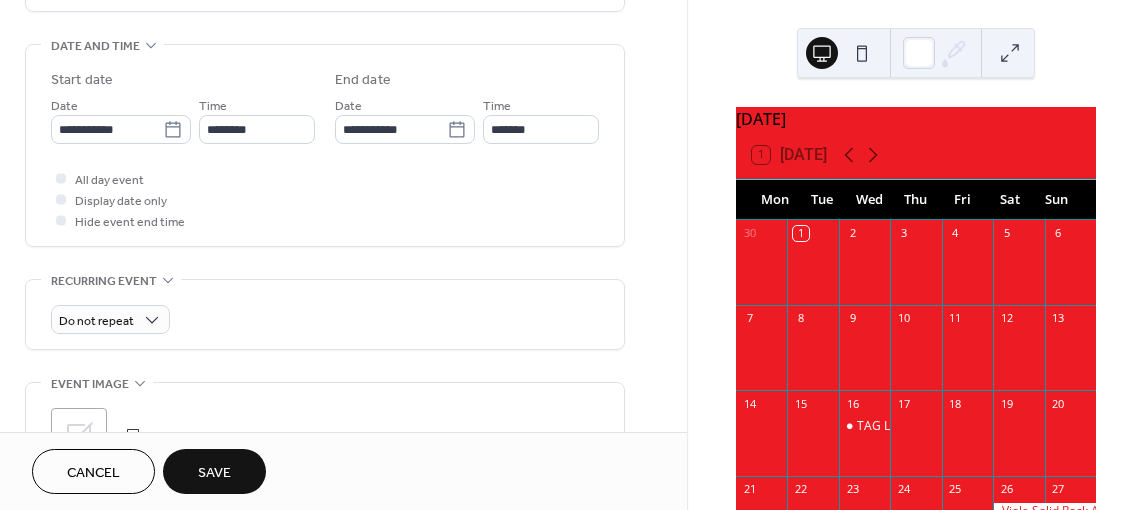 scroll, scrollTop: 488, scrollLeft: 0, axis: vertical 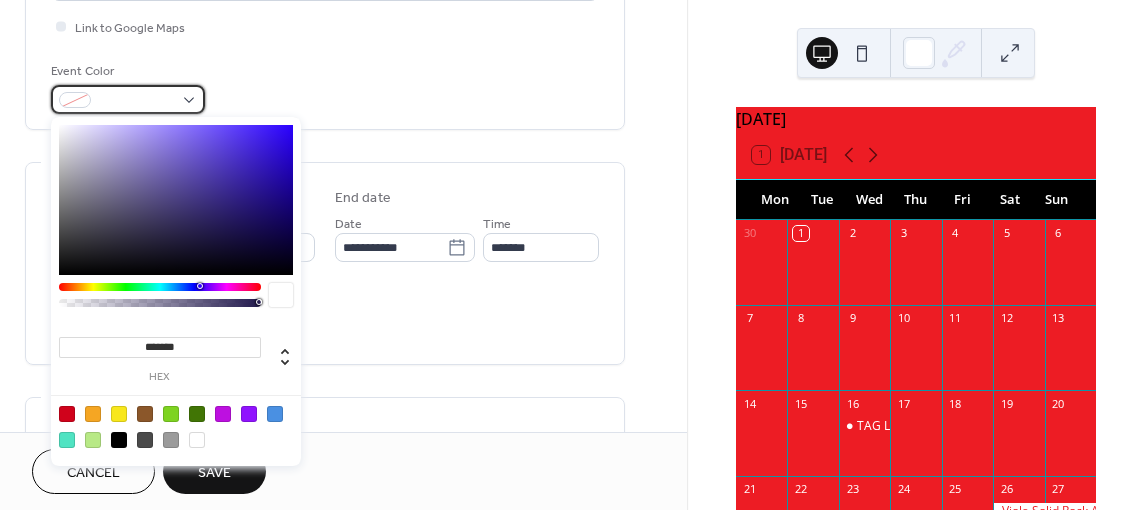 click at bounding box center (128, 99) 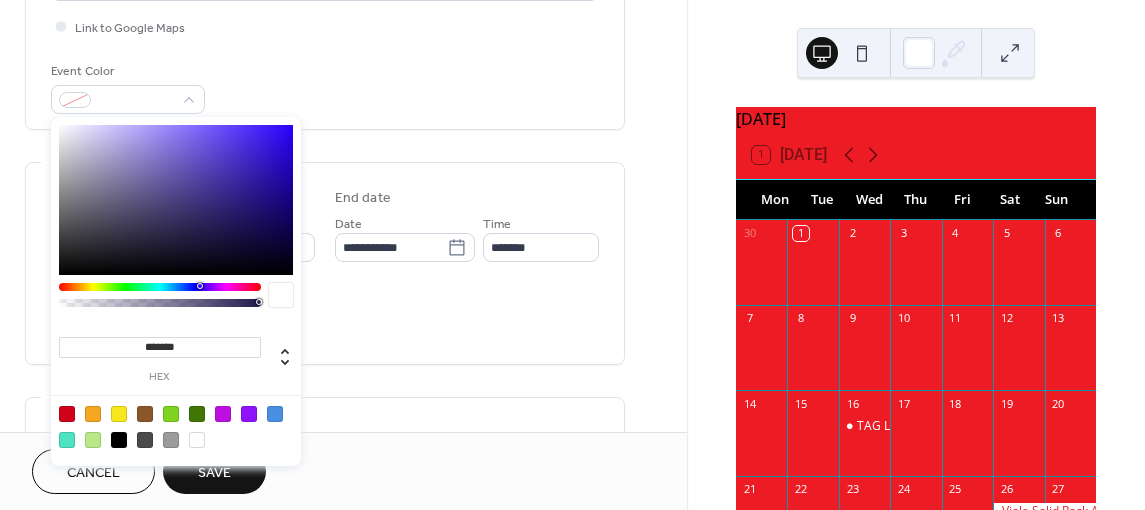 click at bounding box center (197, 440) 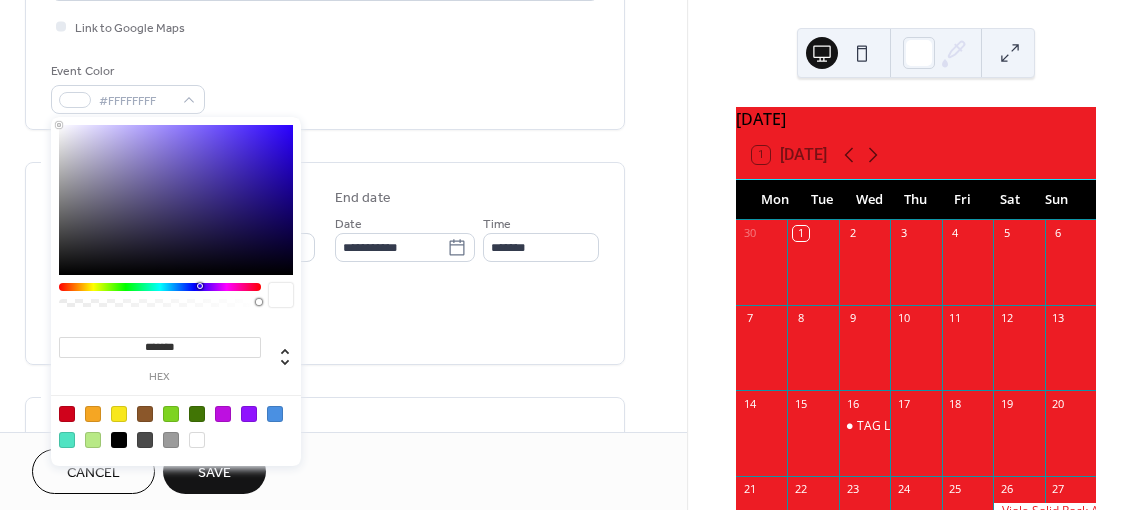 click at bounding box center (197, 440) 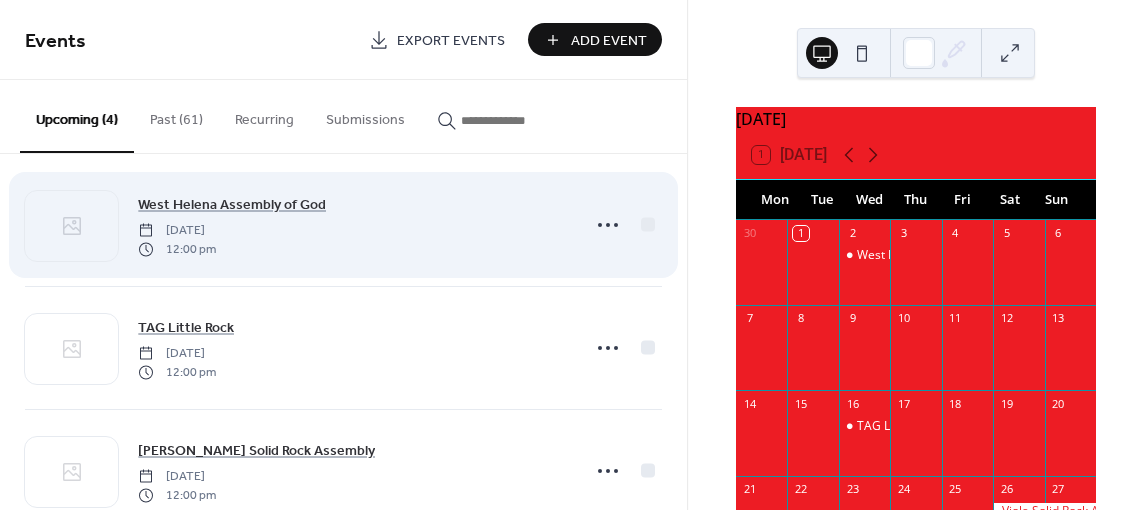 scroll, scrollTop: 16, scrollLeft: 0, axis: vertical 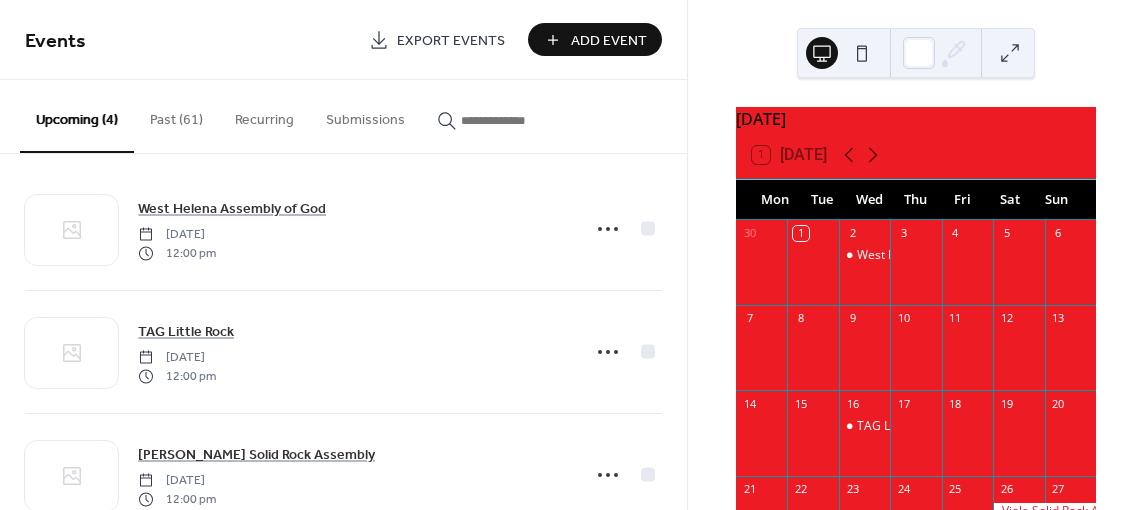 click on "Past  (61)" at bounding box center (176, 115) 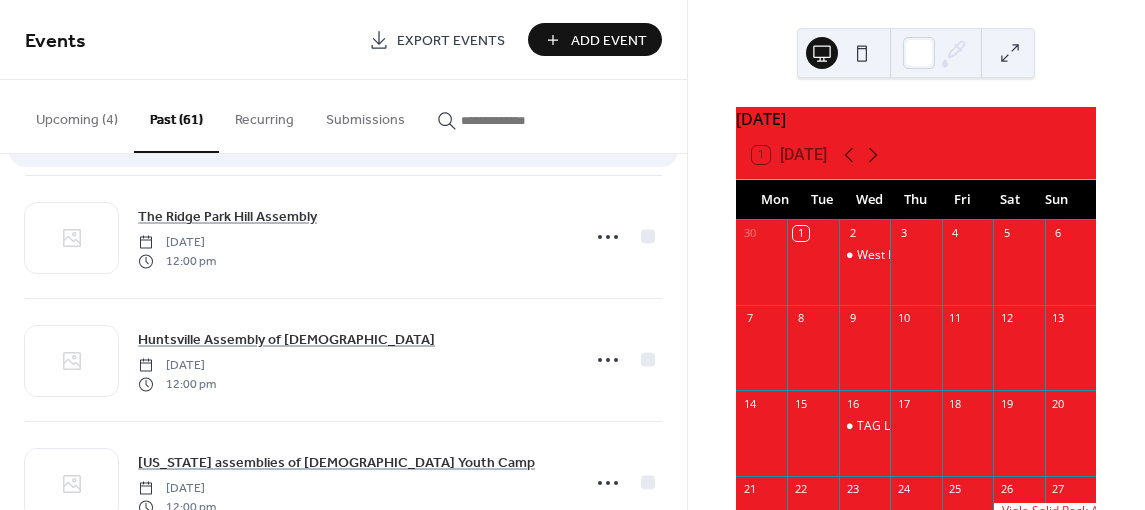 scroll, scrollTop: 129, scrollLeft: 0, axis: vertical 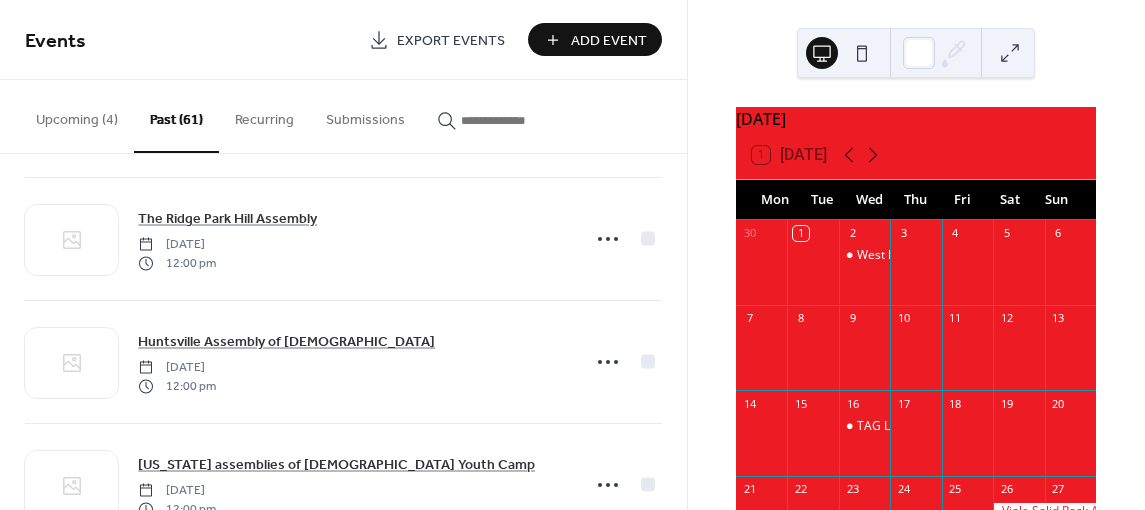 click on "Add Event" at bounding box center [609, 41] 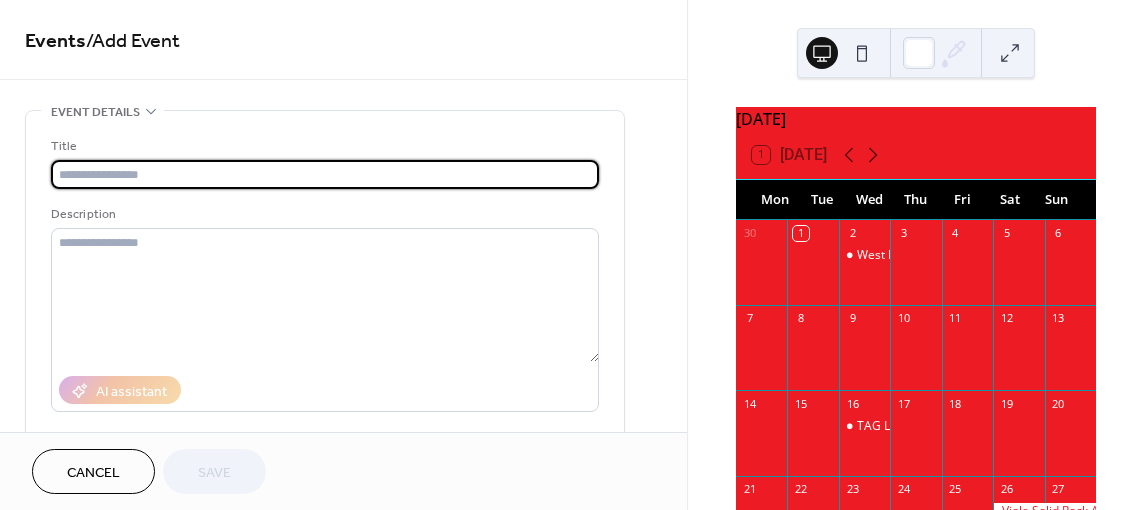 click at bounding box center (325, 174) 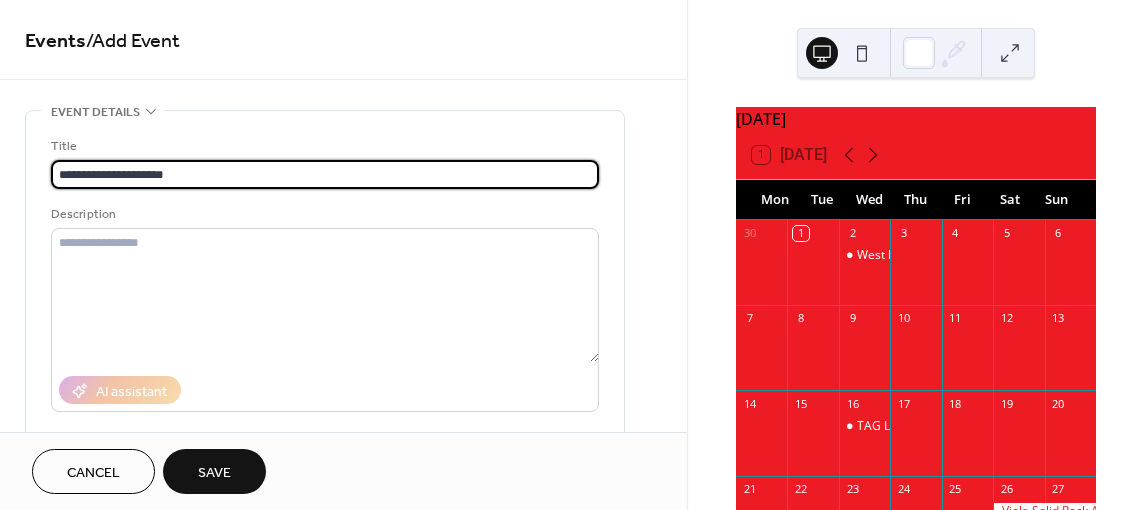 scroll, scrollTop: 0, scrollLeft: 0, axis: both 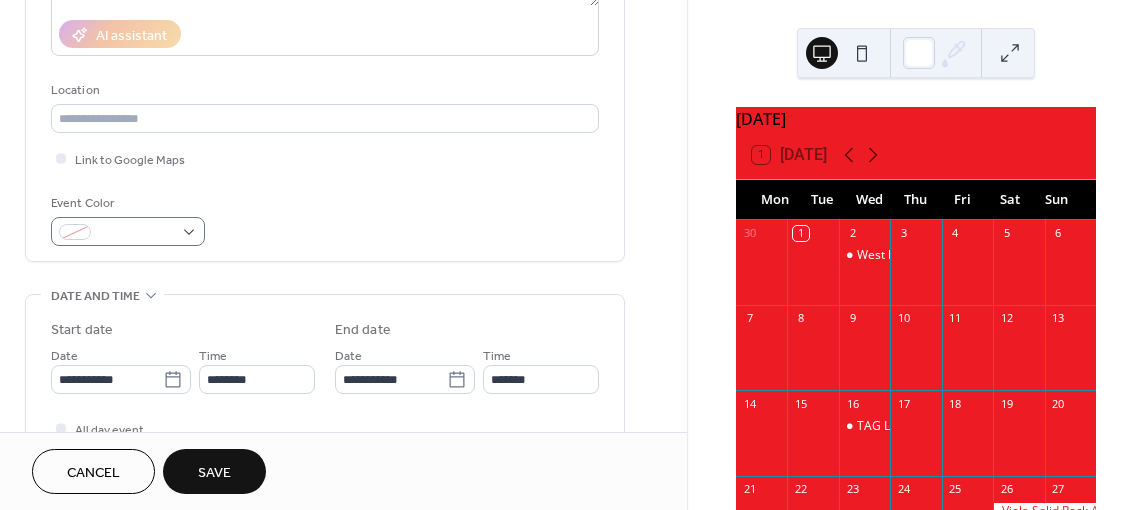 type on "**********" 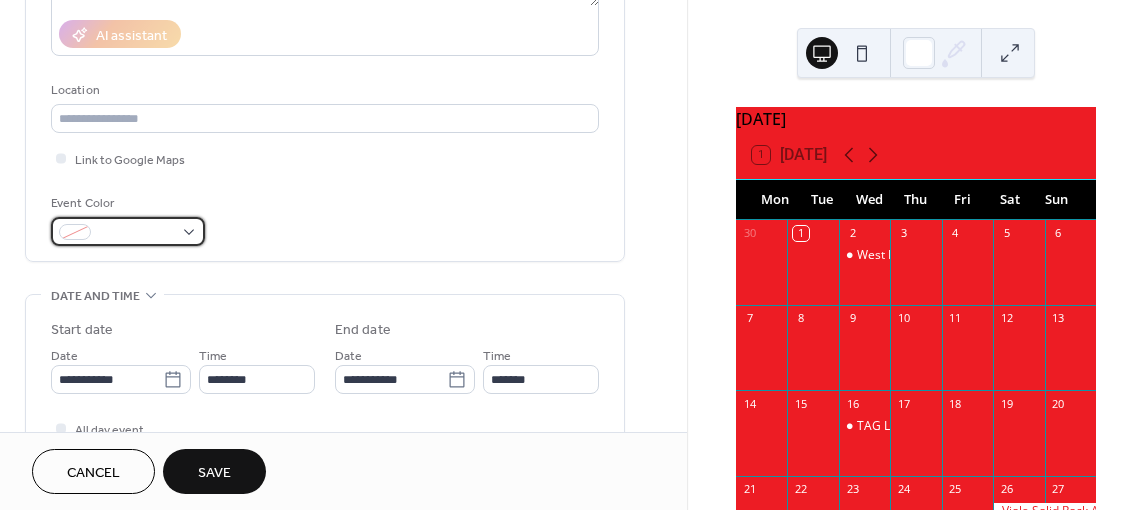 scroll, scrollTop: 0, scrollLeft: 0, axis: both 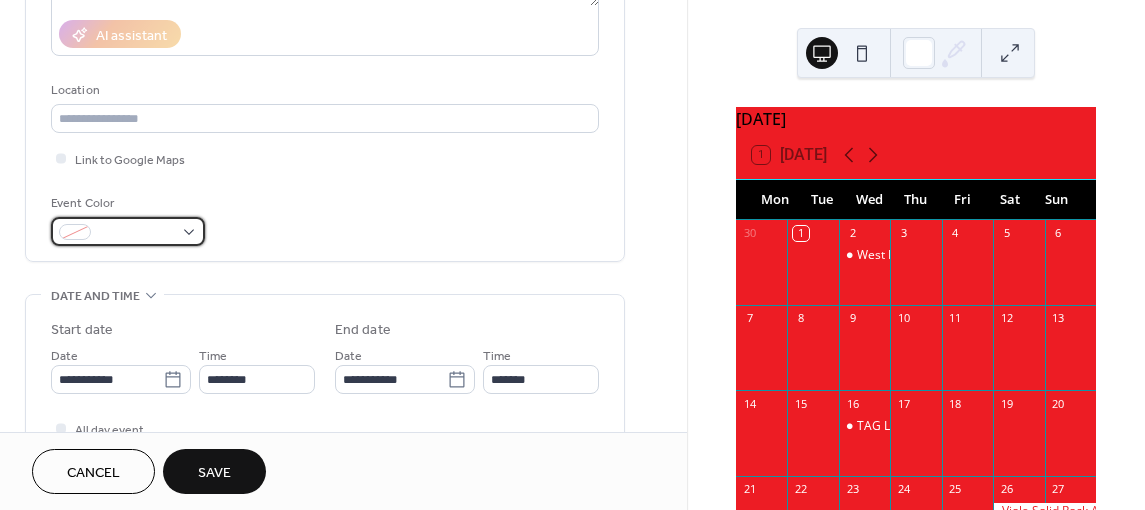 click at bounding box center [128, 231] 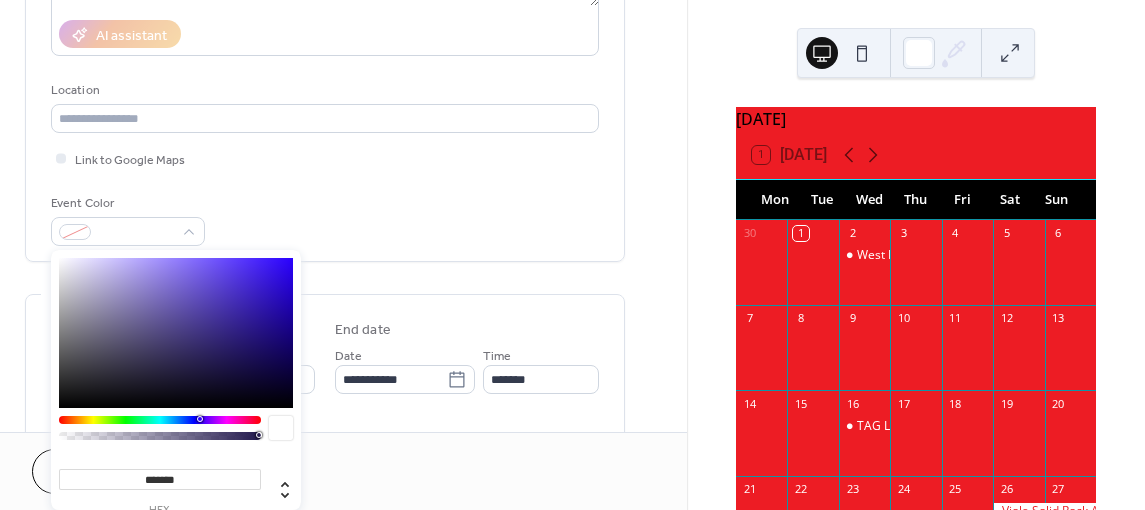 click at bounding box center [281, 428] 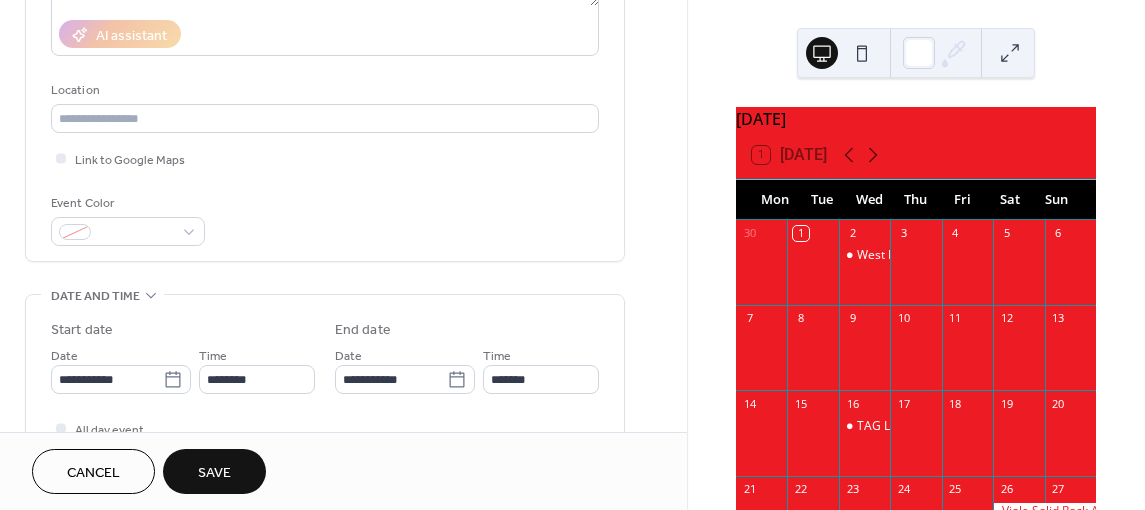click on "Event Color" at bounding box center [325, 219] 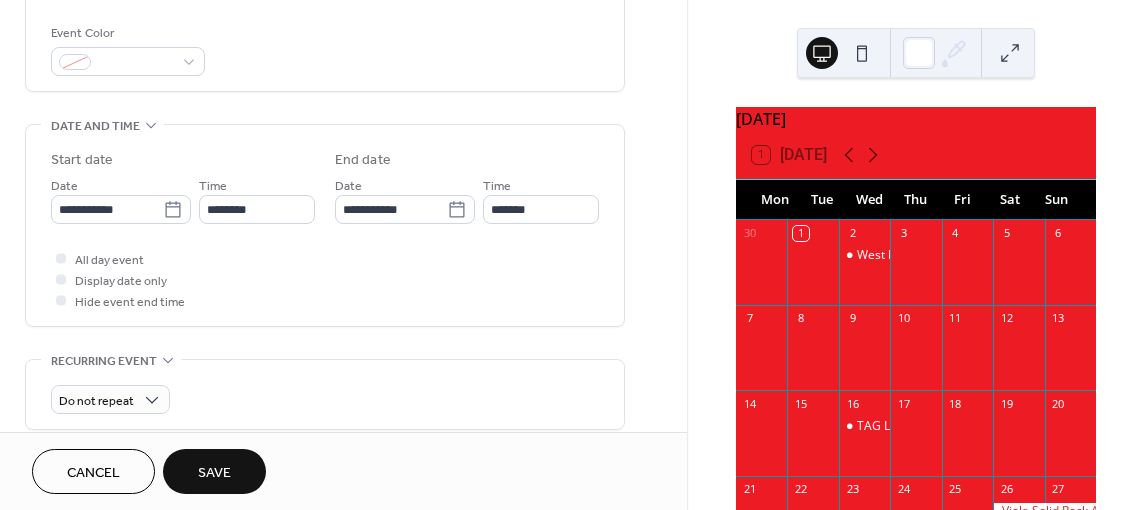 scroll, scrollTop: 532, scrollLeft: 0, axis: vertical 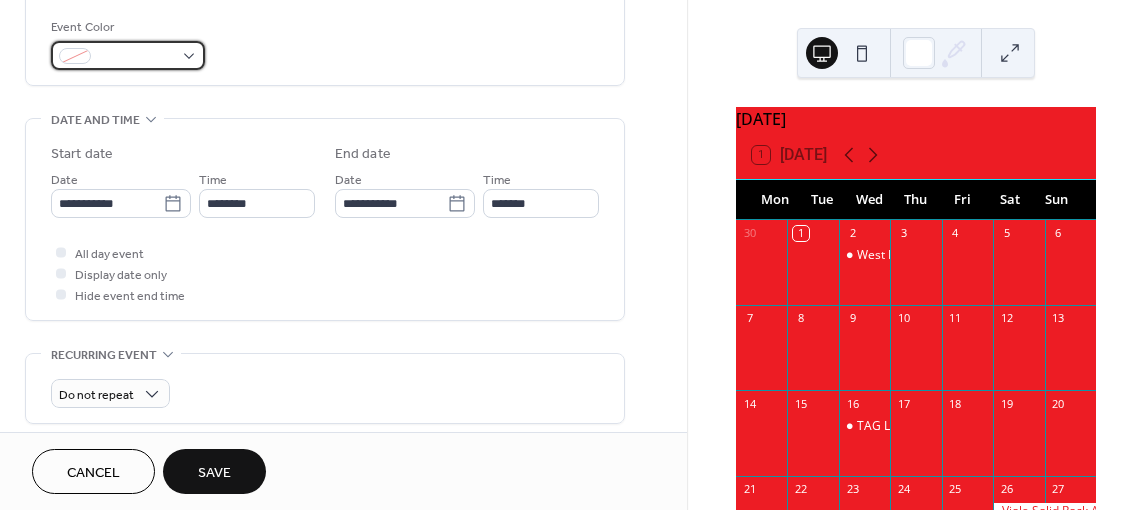 click at bounding box center [128, 55] 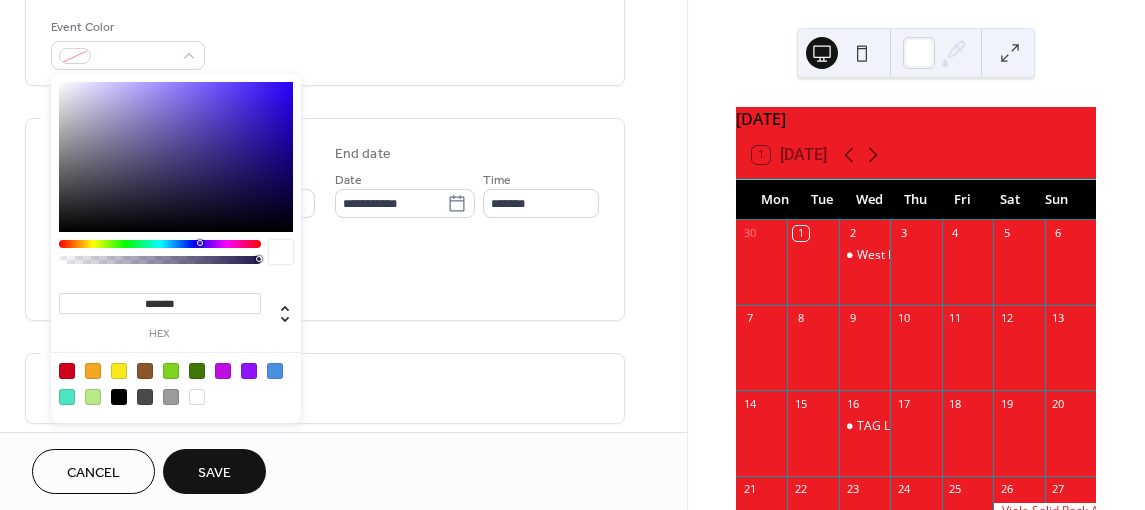 click at bounding box center [197, 397] 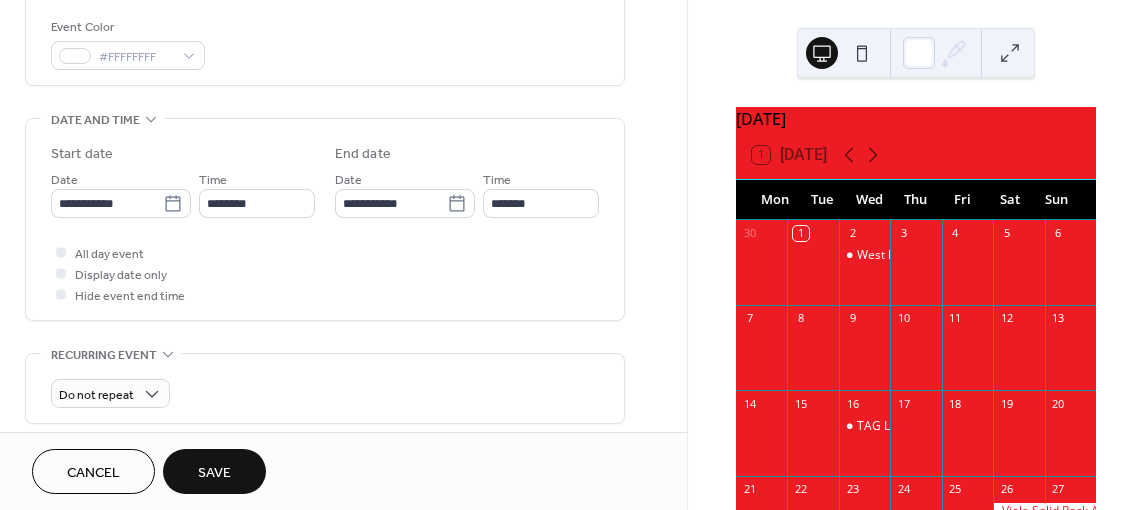 click on "All day event Display date only Hide event end time" at bounding box center [325, 273] 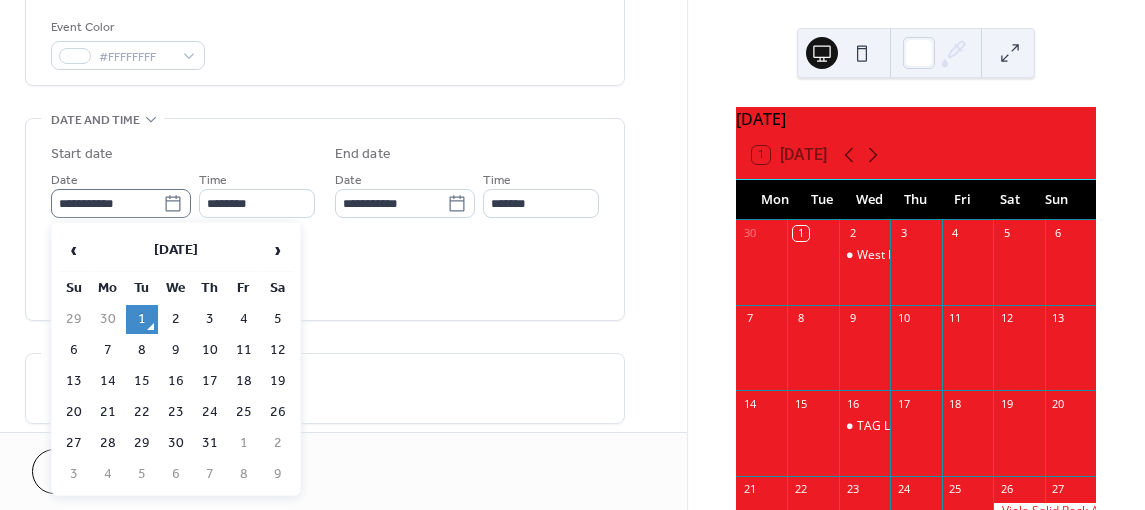 click 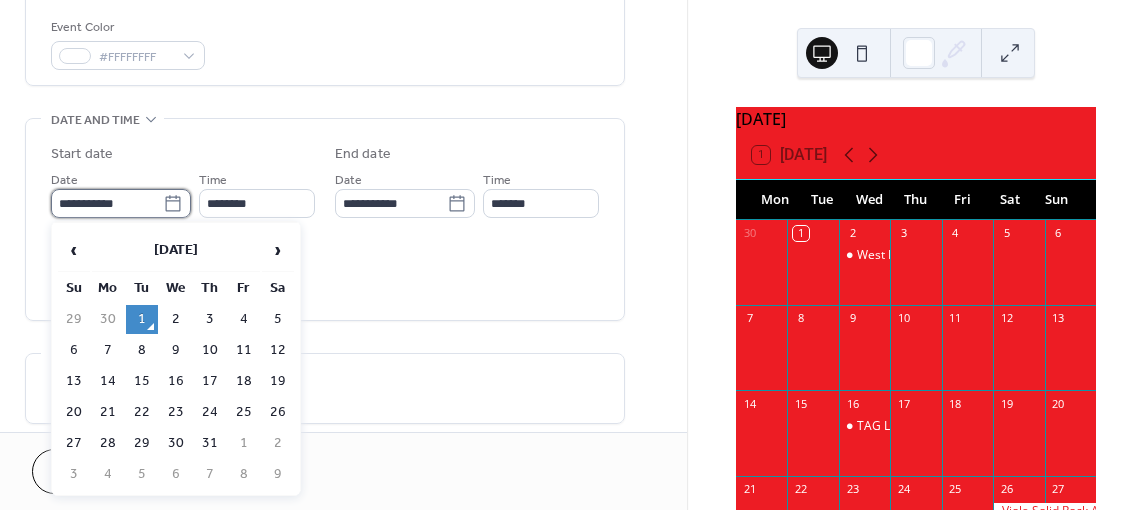 click on "**********" at bounding box center [107, 203] 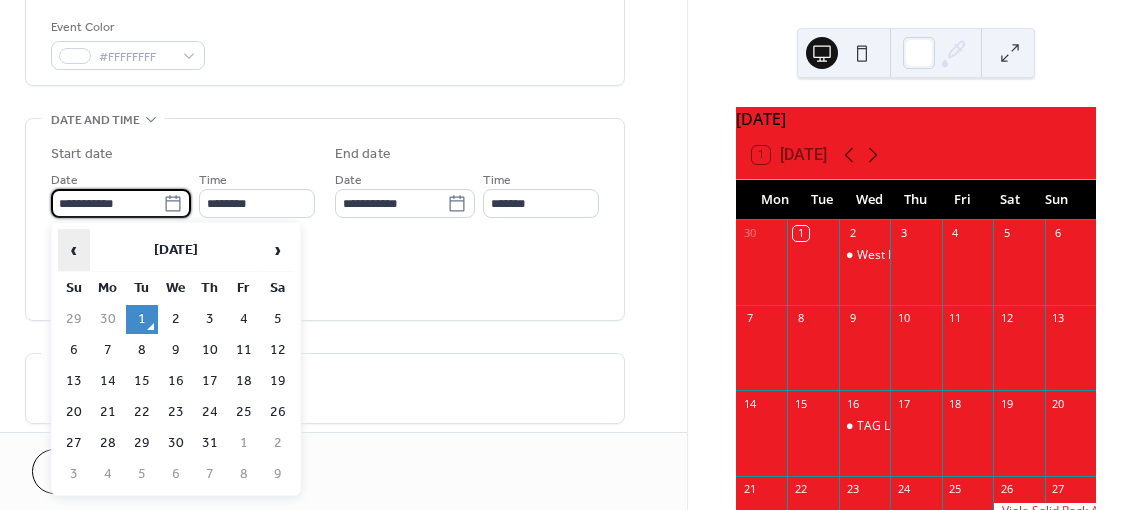 click on "‹" at bounding box center (74, 250) 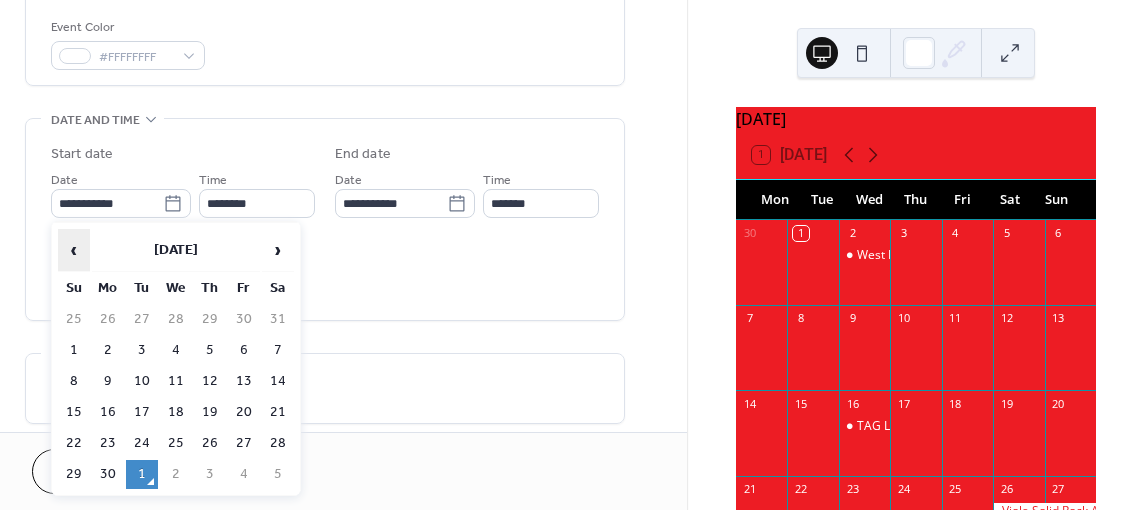 click on "‹" at bounding box center (74, 250) 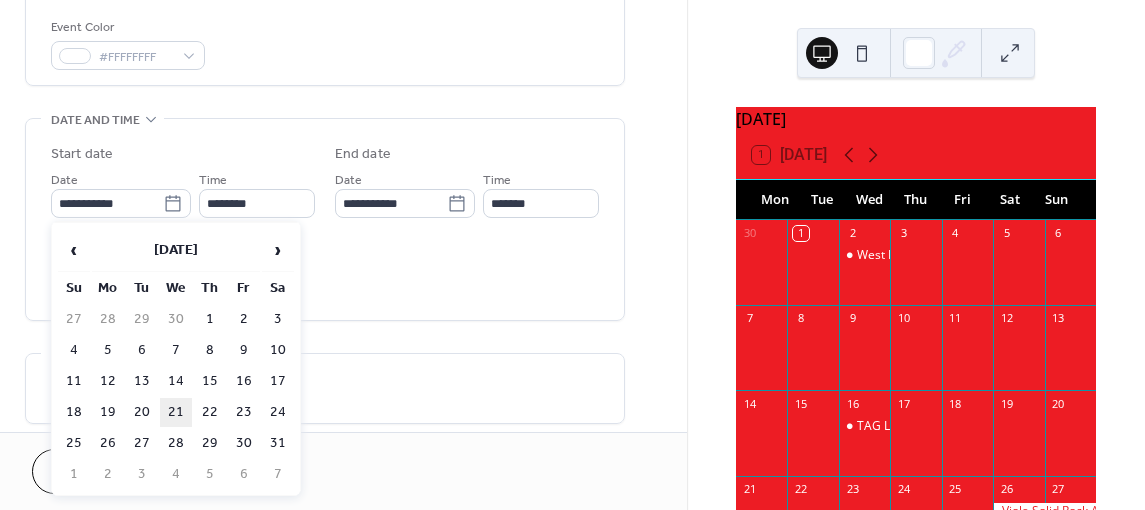 click on "21" at bounding box center [176, 412] 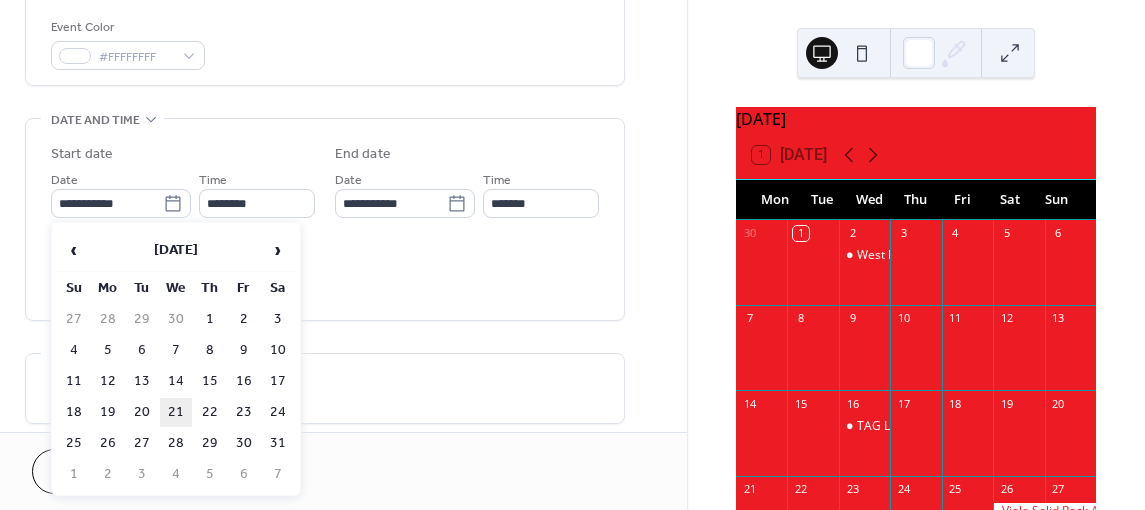 type on "**********" 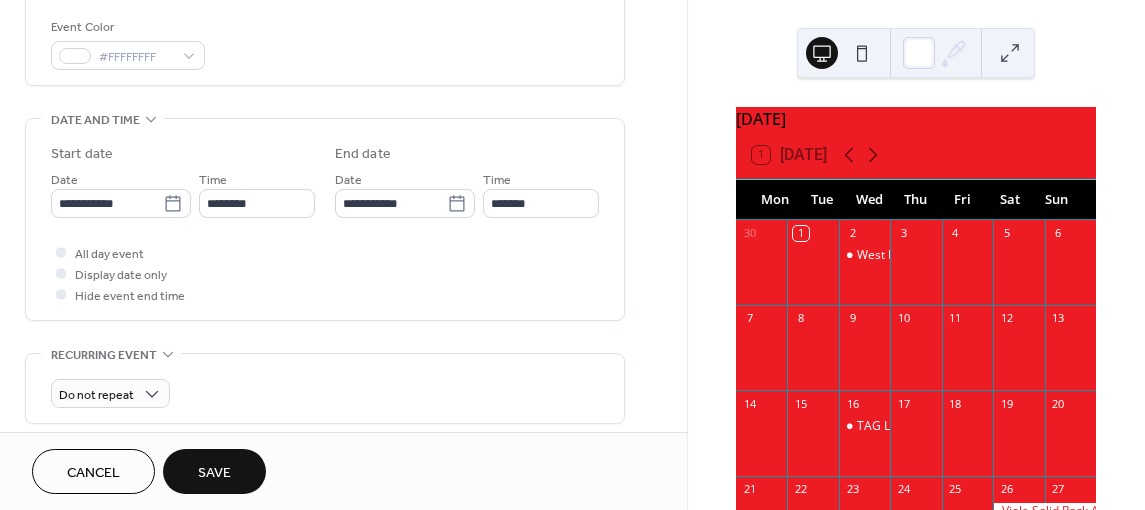 click on "Save" at bounding box center (214, 471) 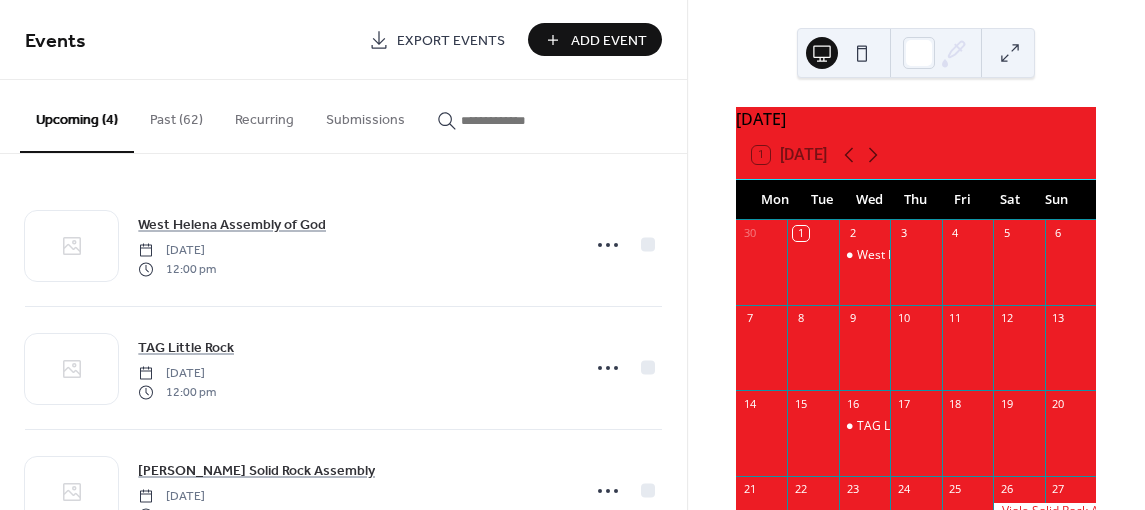 click on "Past  (62)" at bounding box center [176, 115] 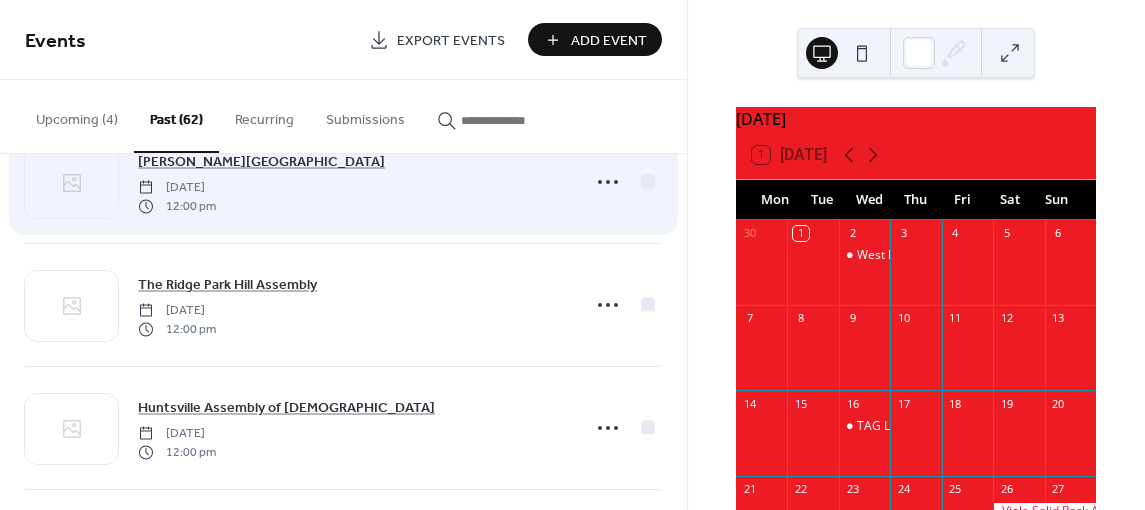 scroll, scrollTop: 64, scrollLeft: 0, axis: vertical 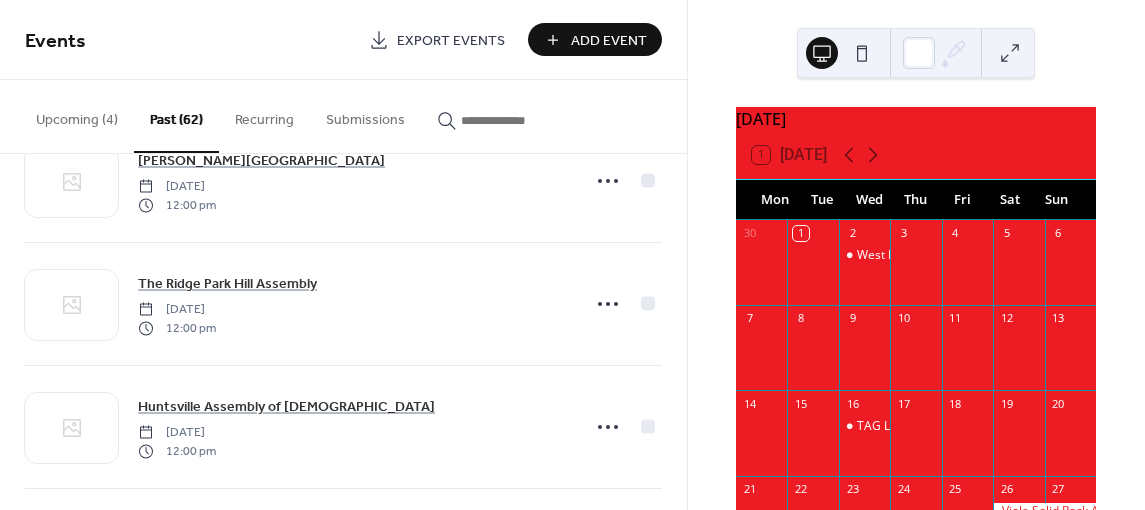 click on "Add Event" at bounding box center [595, 39] 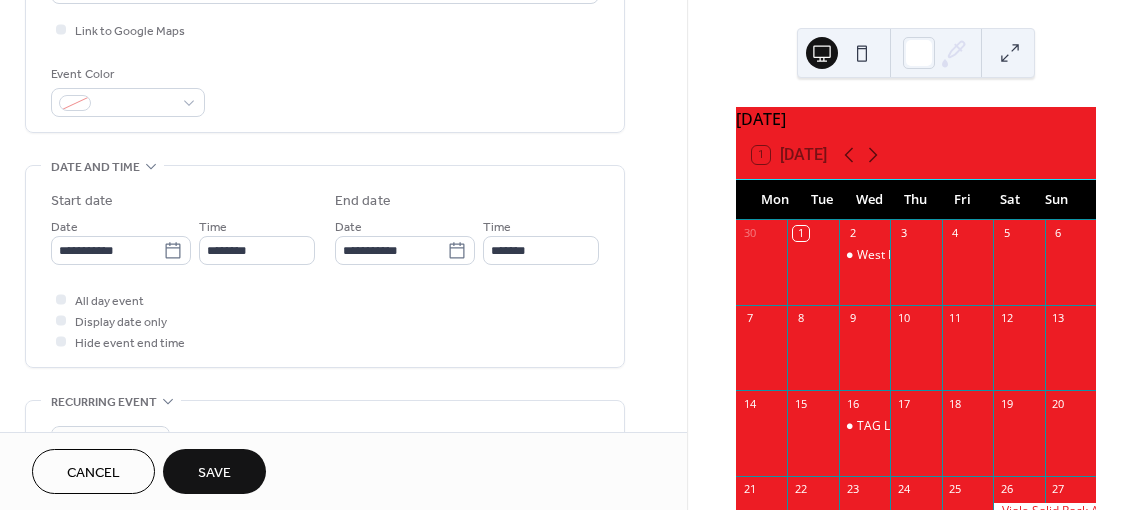 scroll, scrollTop: 486, scrollLeft: 0, axis: vertical 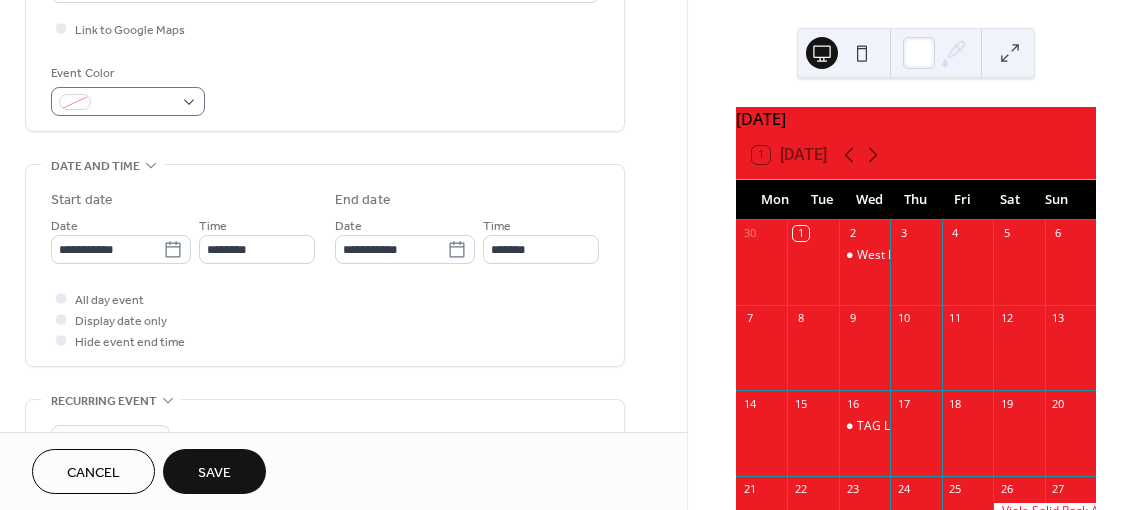 type on "**********" 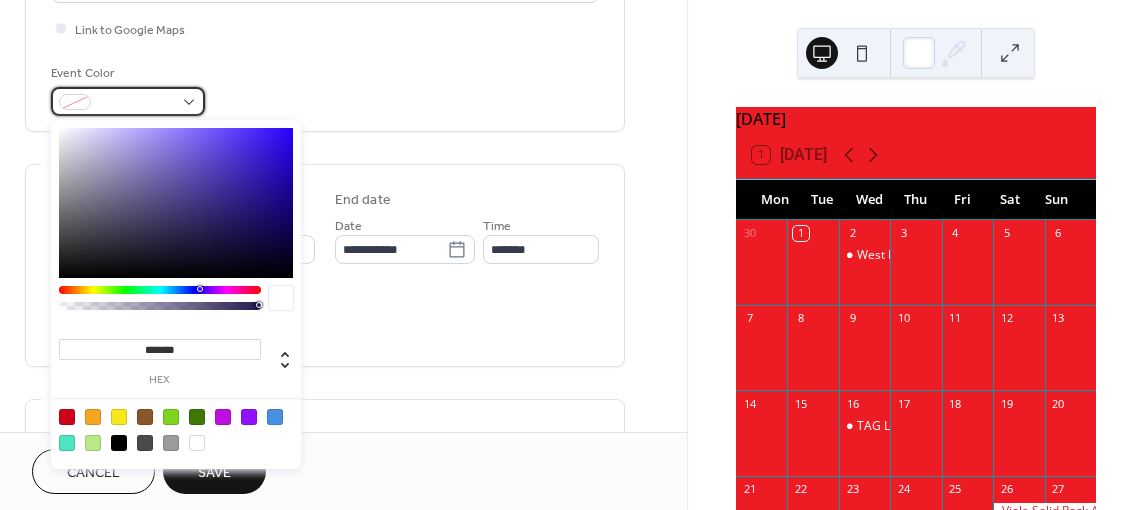 click at bounding box center [128, 101] 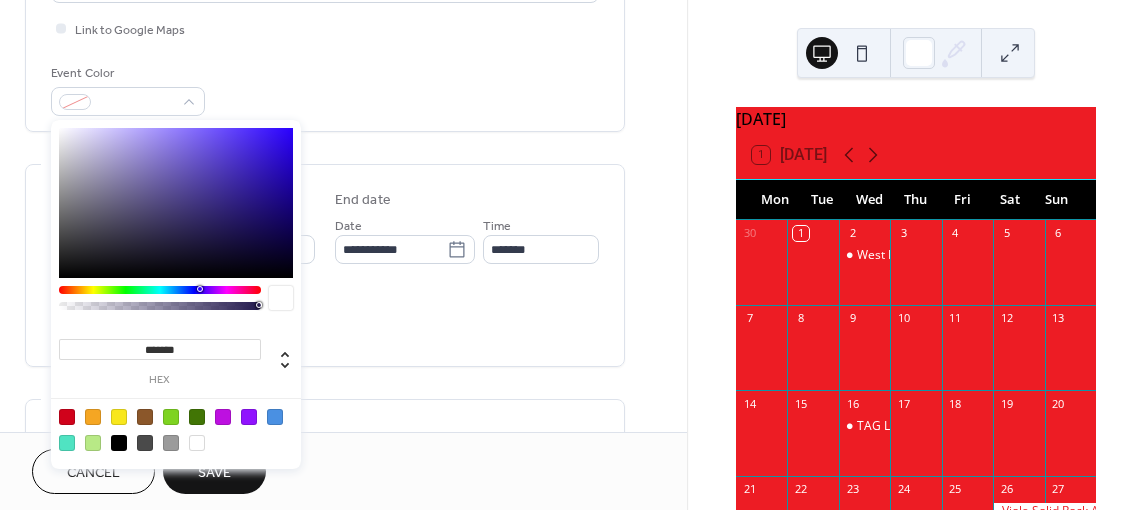 click at bounding box center [197, 443] 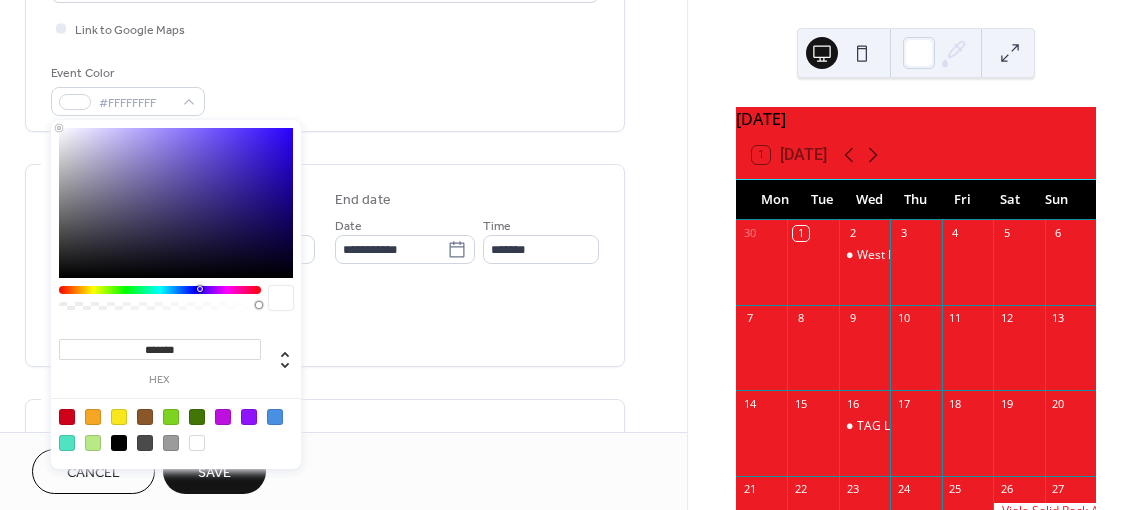 type on "*******" 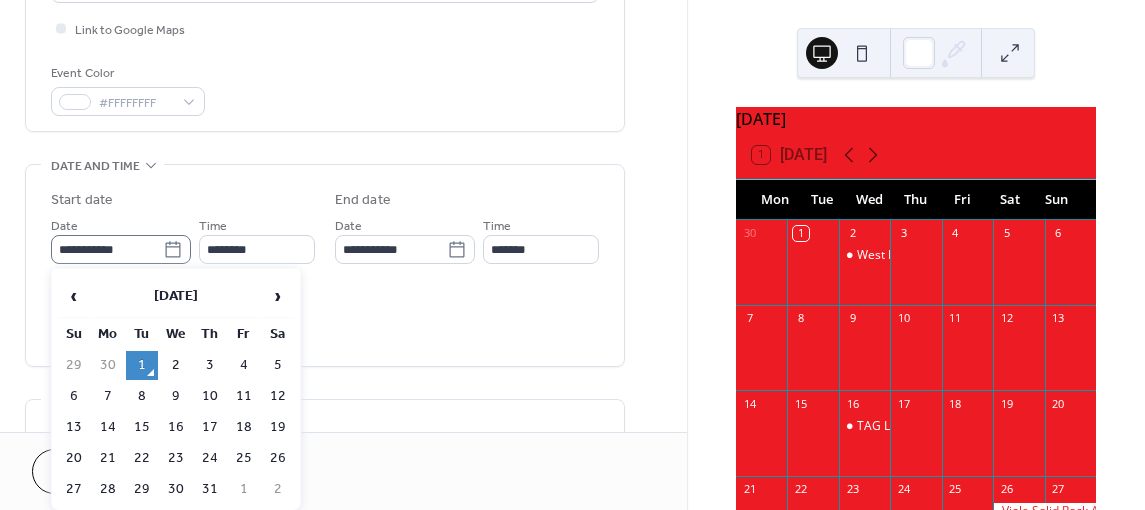 click 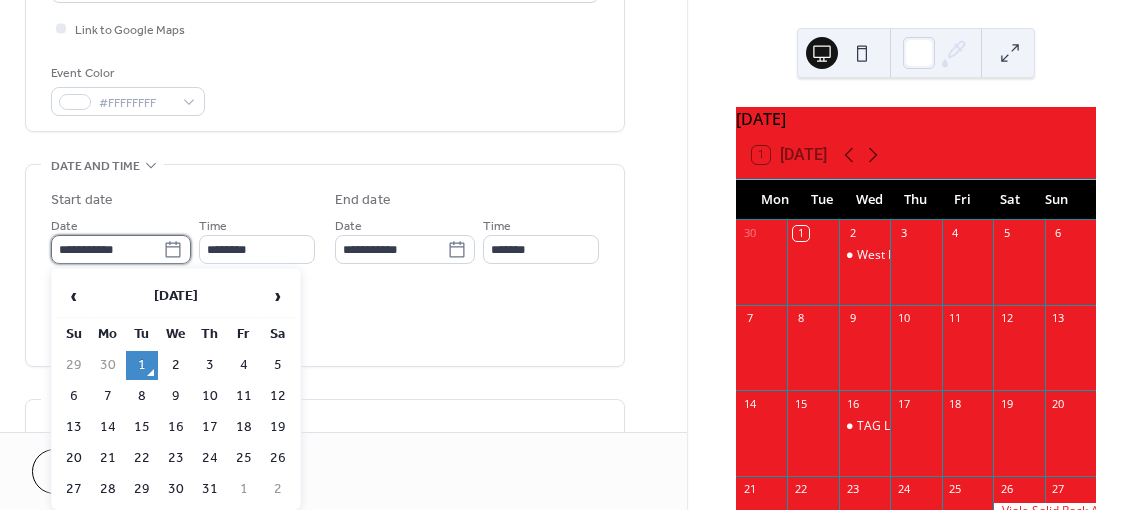 click on "**********" at bounding box center [107, 249] 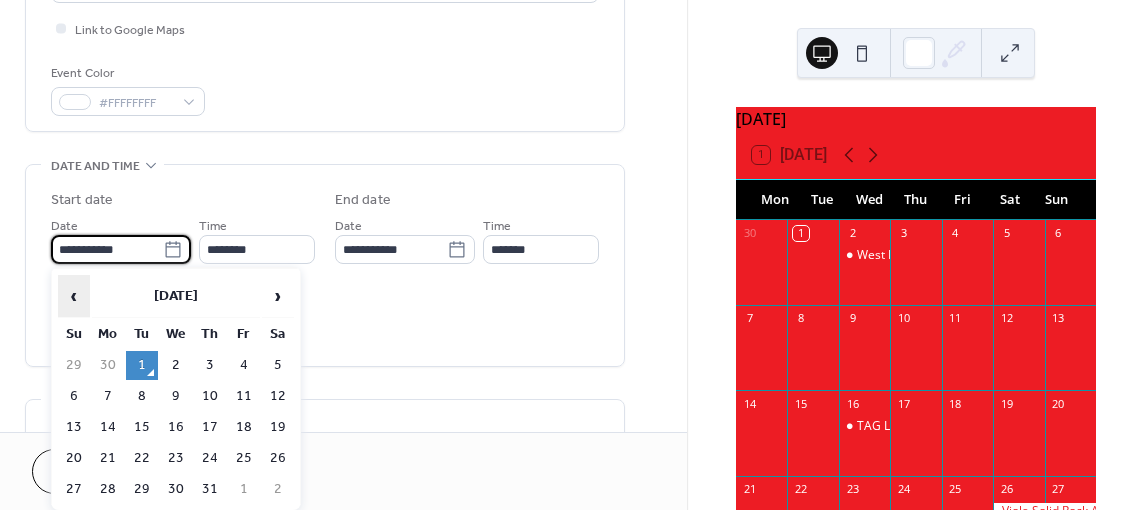 click on "‹" at bounding box center (74, 296) 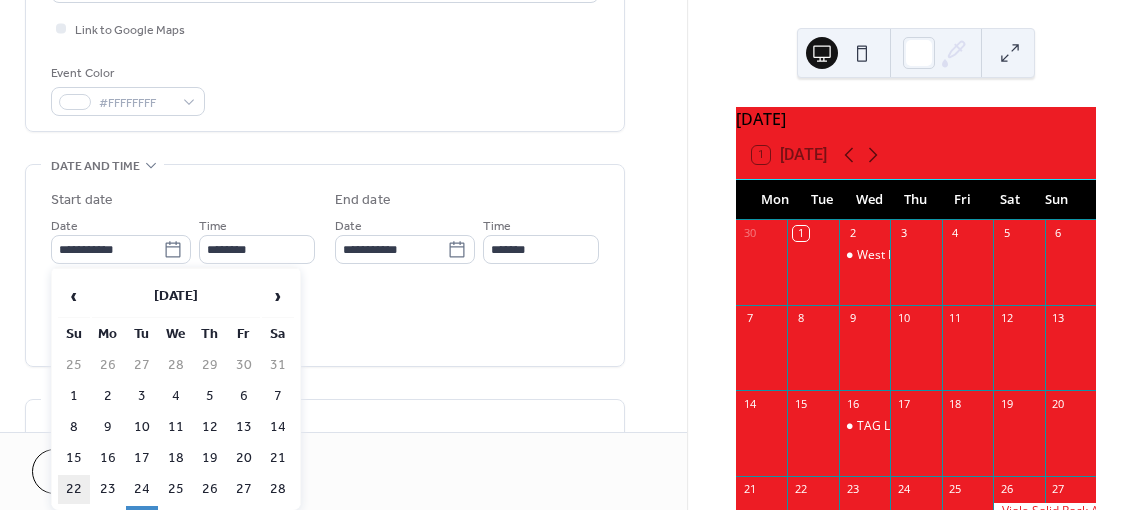 click on "22" at bounding box center [74, 489] 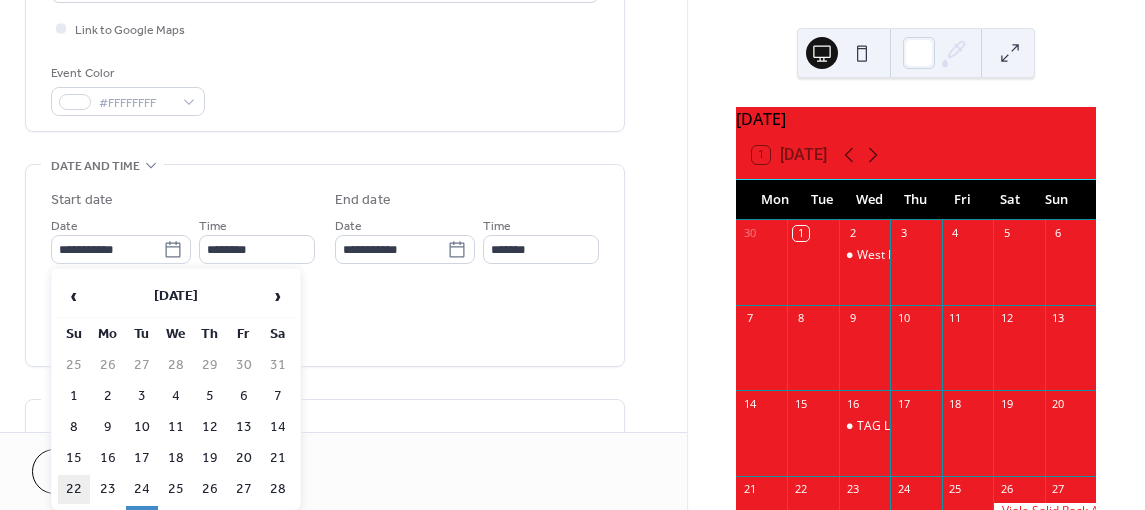 type on "**********" 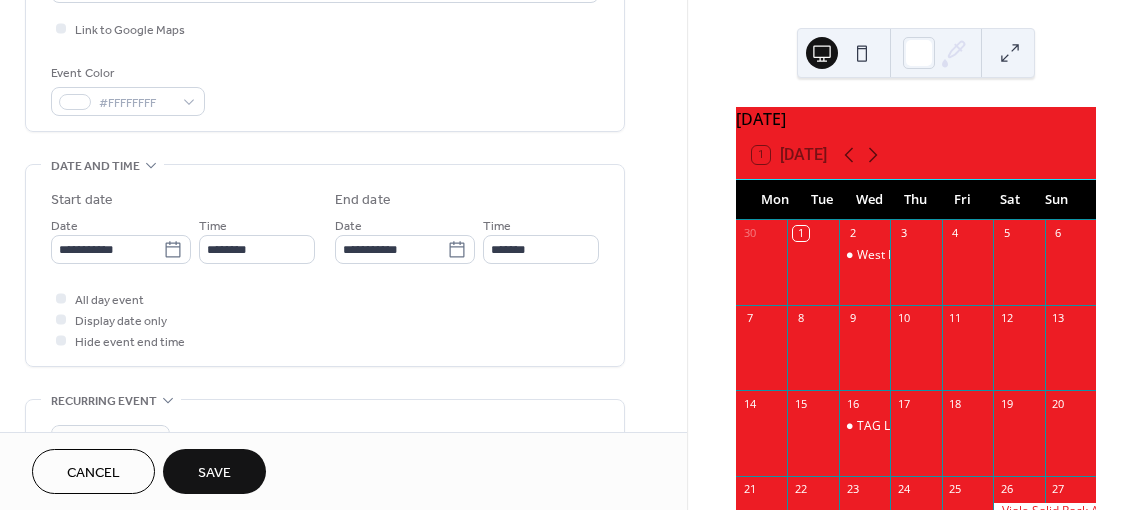 scroll, scrollTop: 576, scrollLeft: 0, axis: vertical 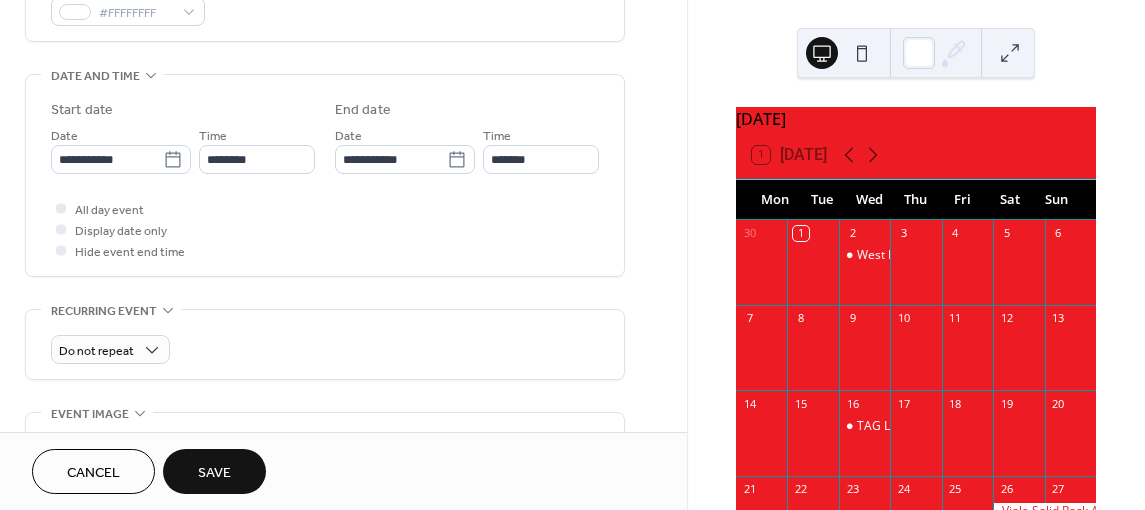 click on "Save" at bounding box center [214, 471] 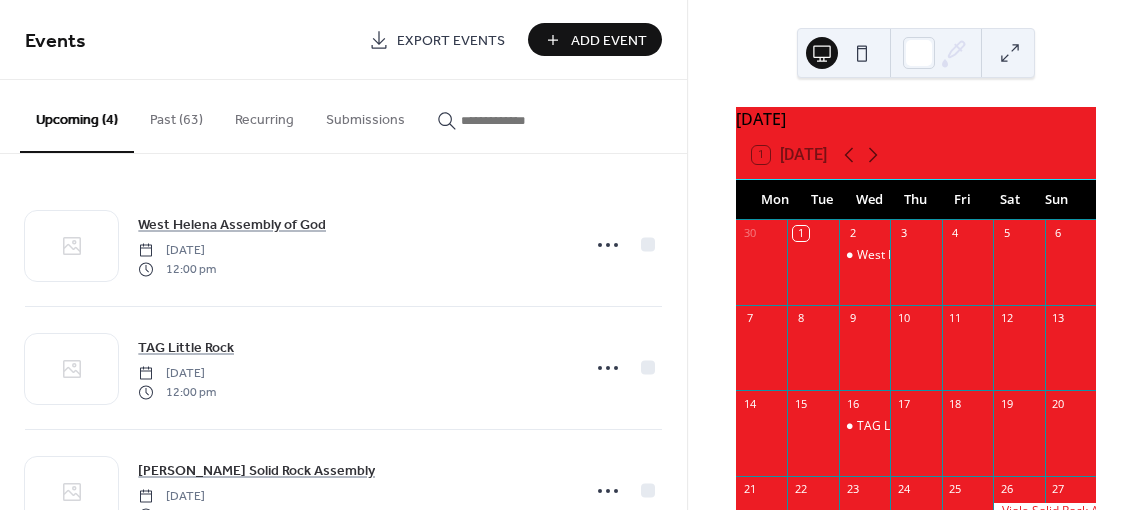 click on "Past  (63)" at bounding box center [176, 115] 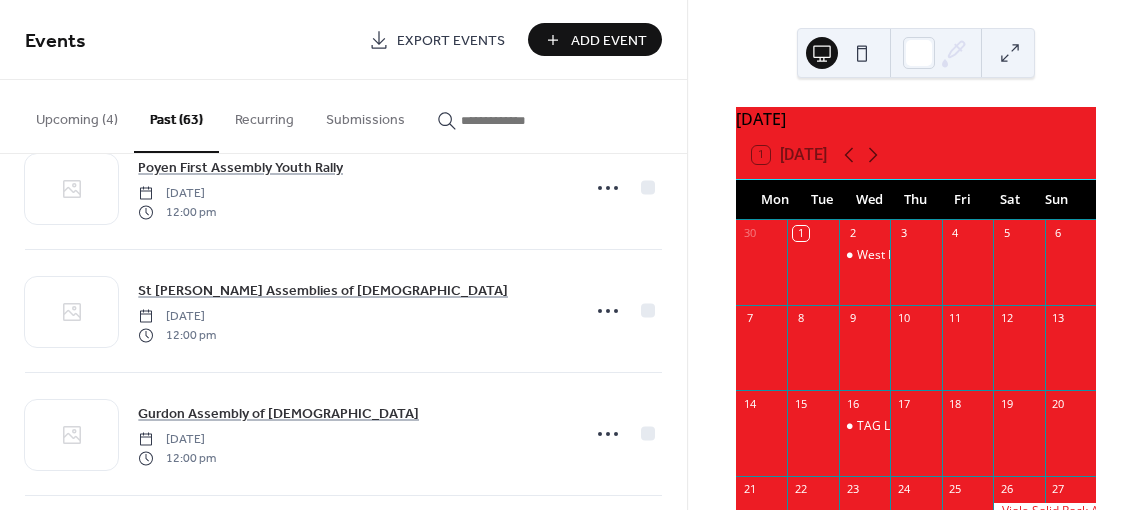 scroll, scrollTop: 796, scrollLeft: 0, axis: vertical 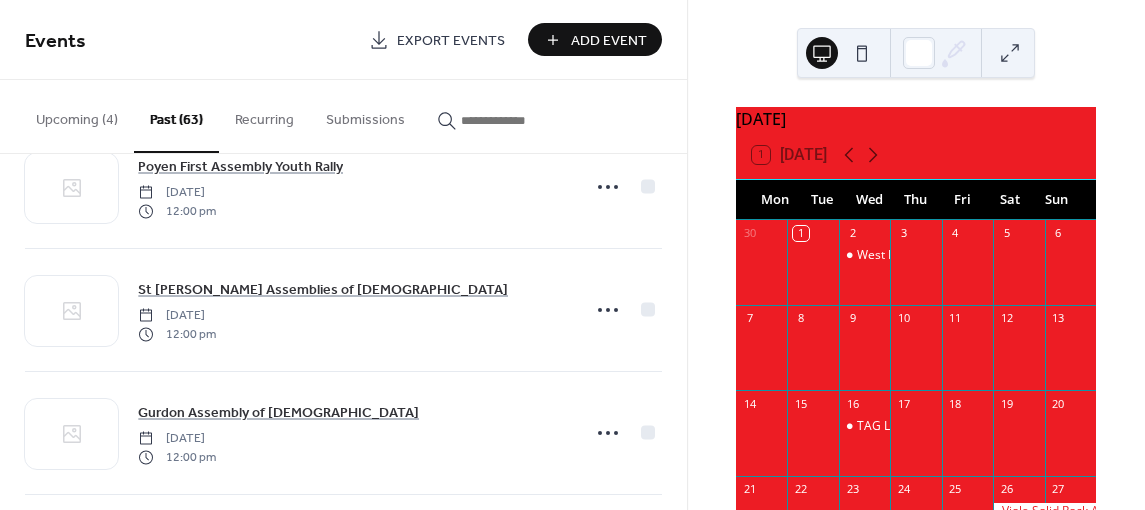 click on "Add Event" at bounding box center [609, 41] 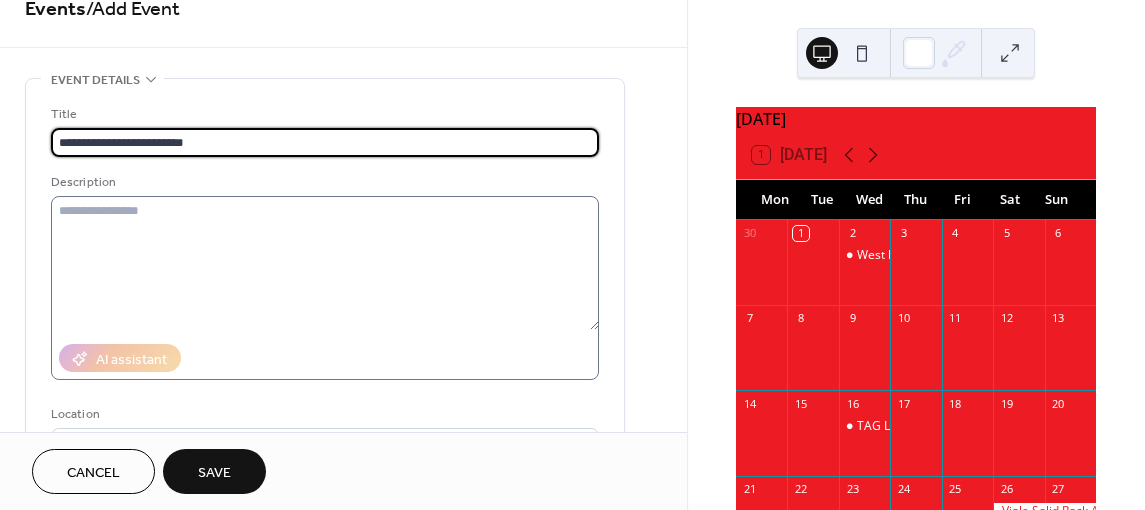 scroll, scrollTop: 33, scrollLeft: 0, axis: vertical 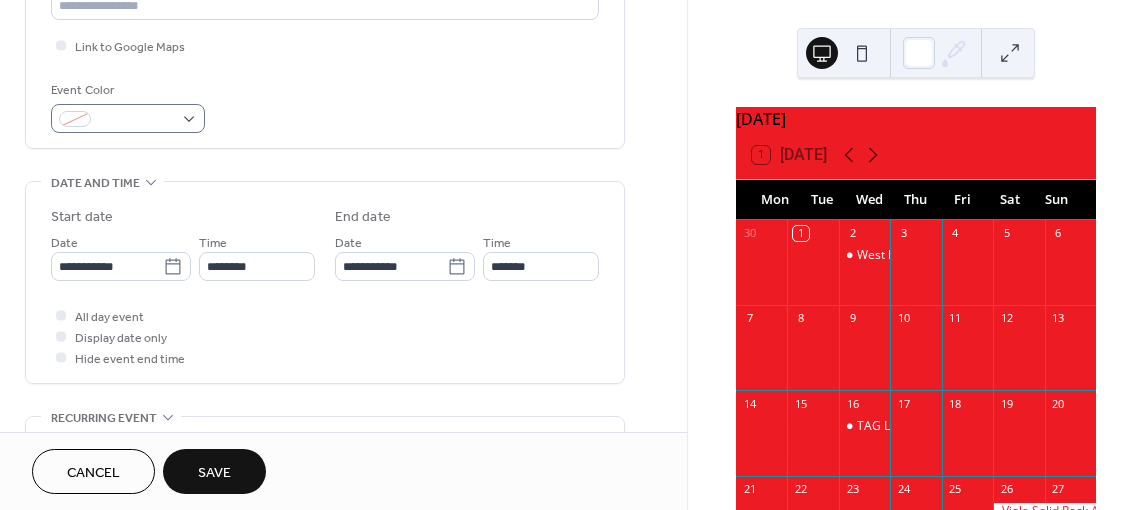 type on "**********" 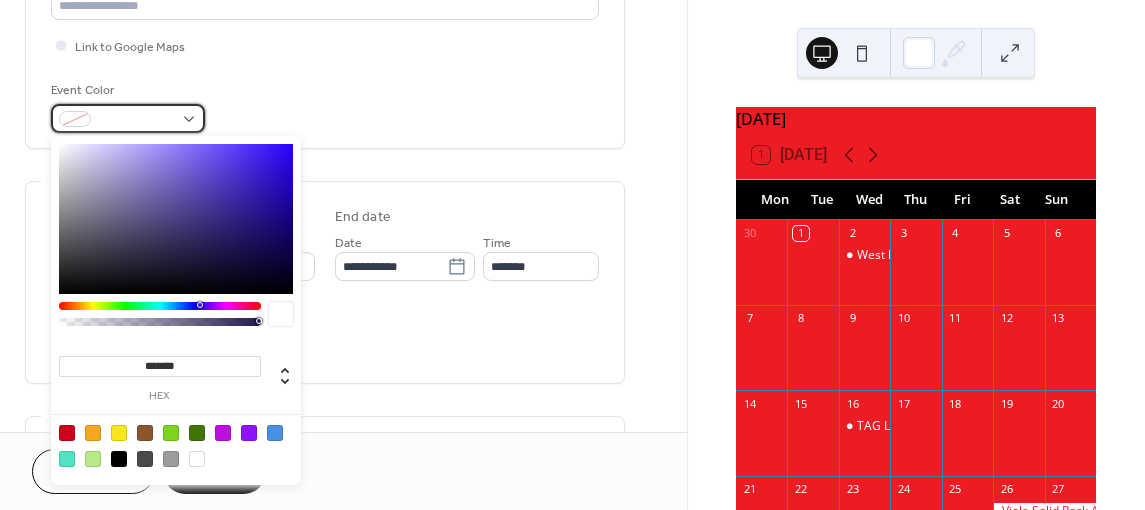 click at bounding box center (128, 118) 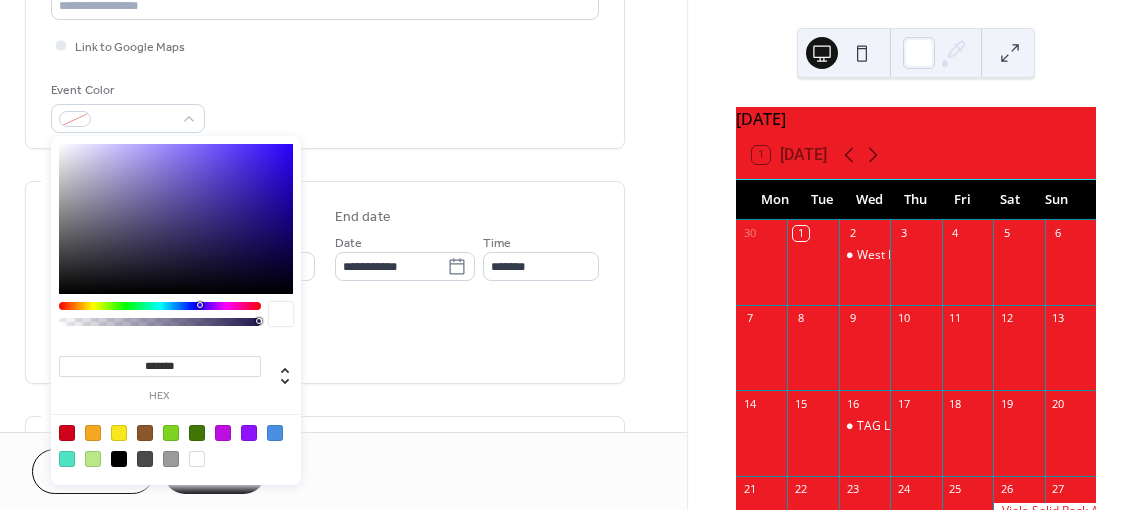 click at bounding box center [197, 459] 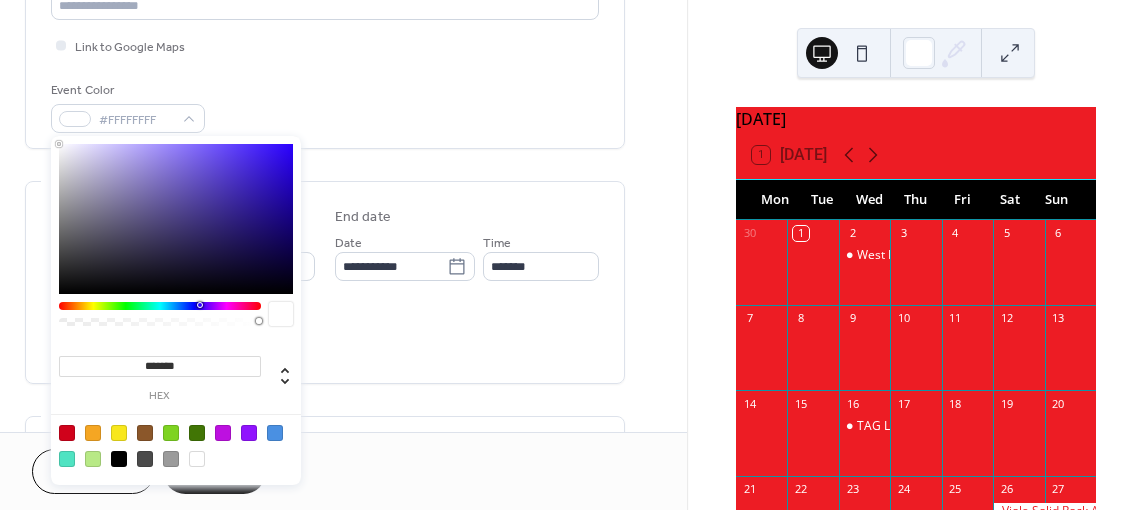 click on "All day event Display date only Hide event end time" at bounding box center [325, 336] 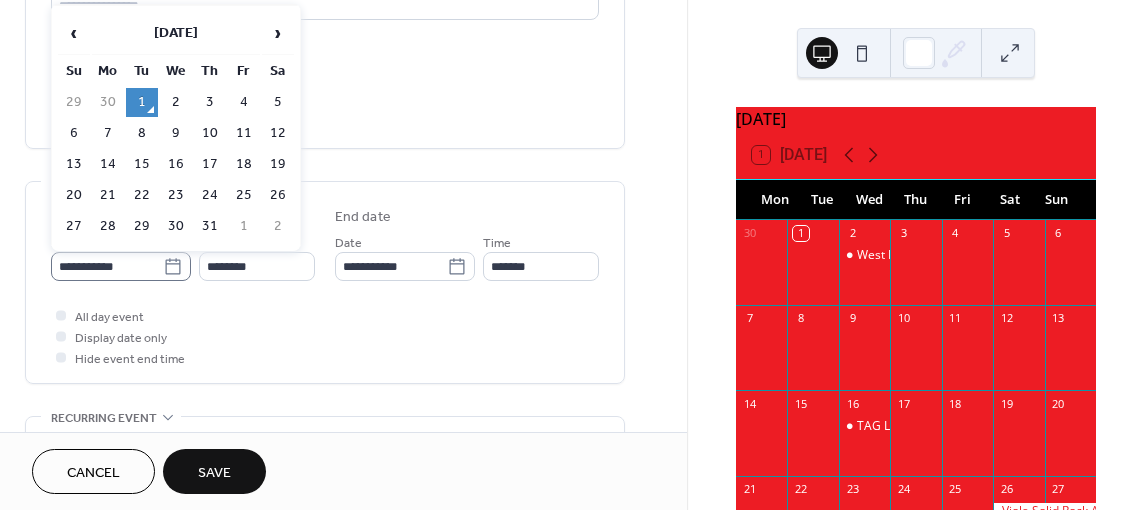 click 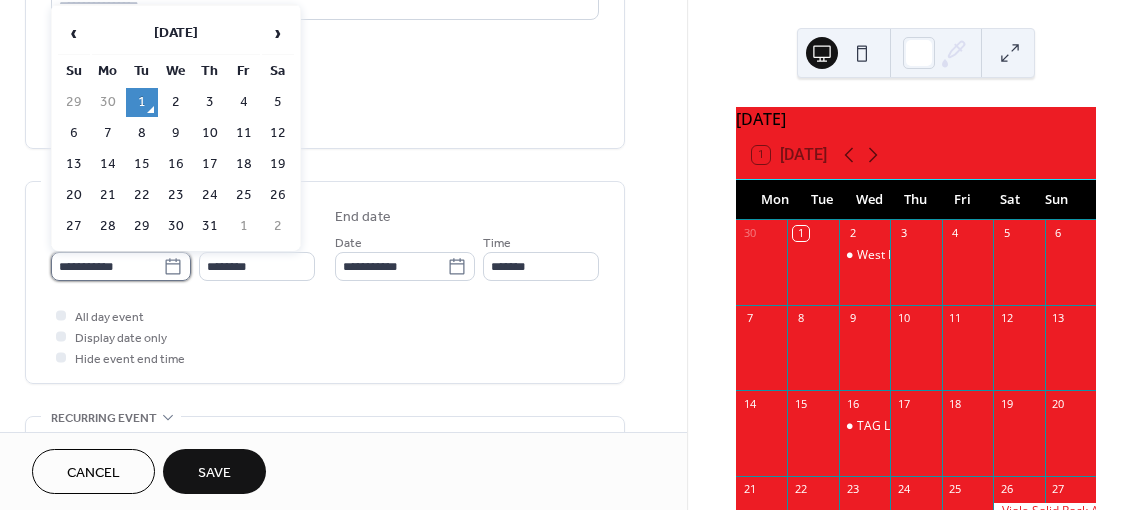 click on "**********" at bounding box center [107, 266] 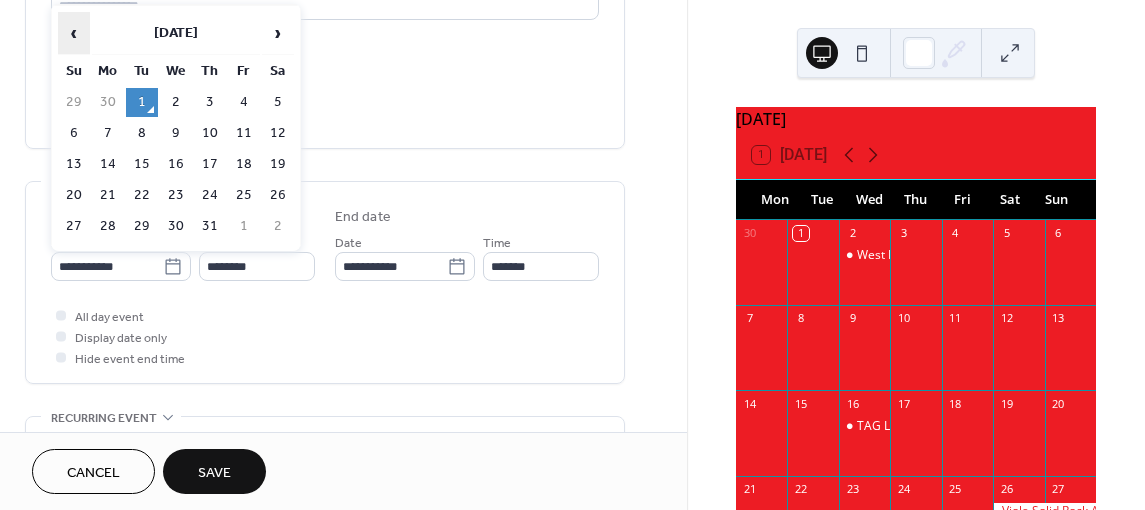click on "‹" at bounding box center [74, 33] 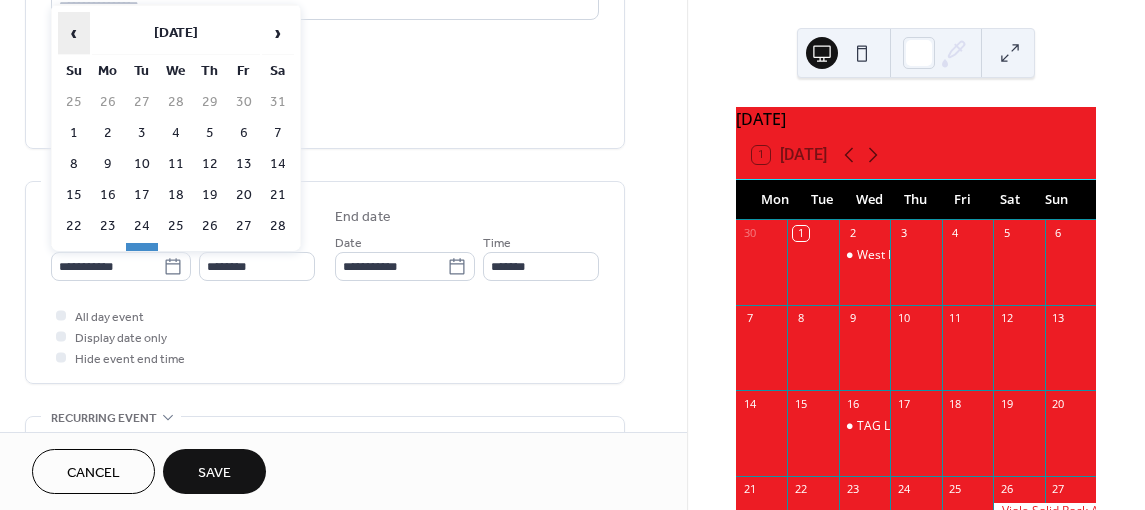 click on "‹" at bounding box center (74, 33) 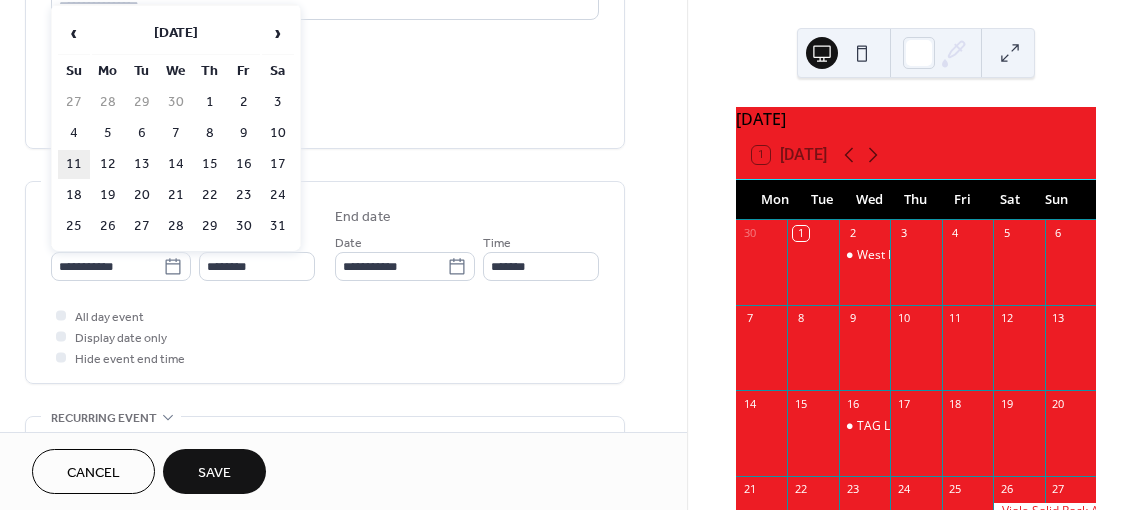 click on "11" at bounding box center (74, 164) 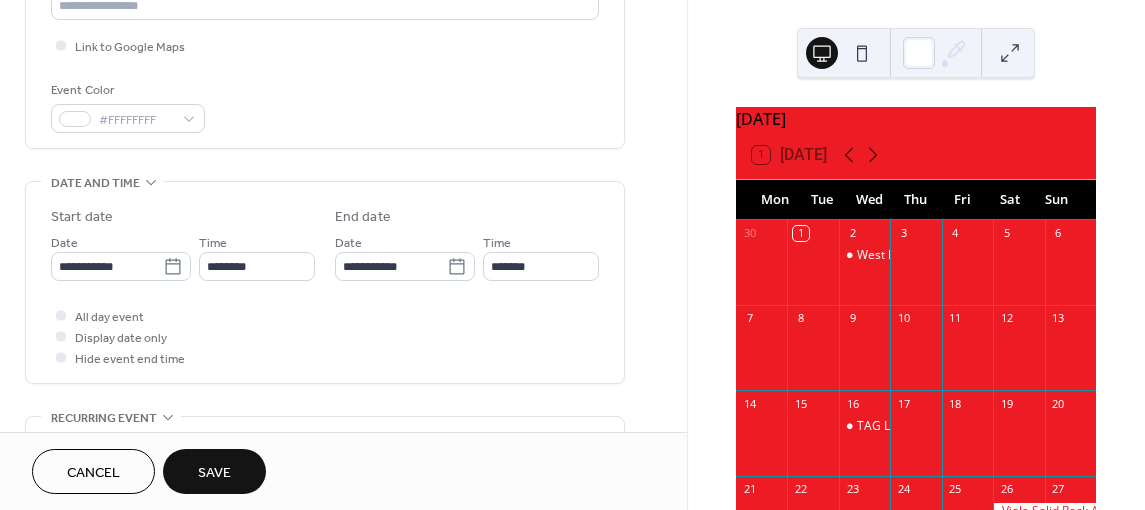 click on "Save" at bounding box center (214, 473) 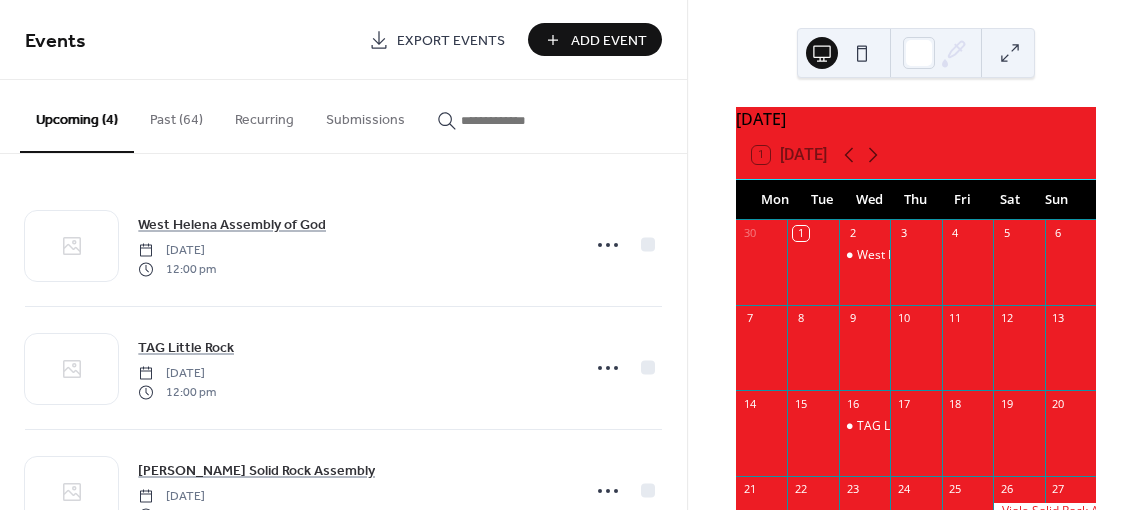 click on "Past  (64)" at bounding box center [176, 115] 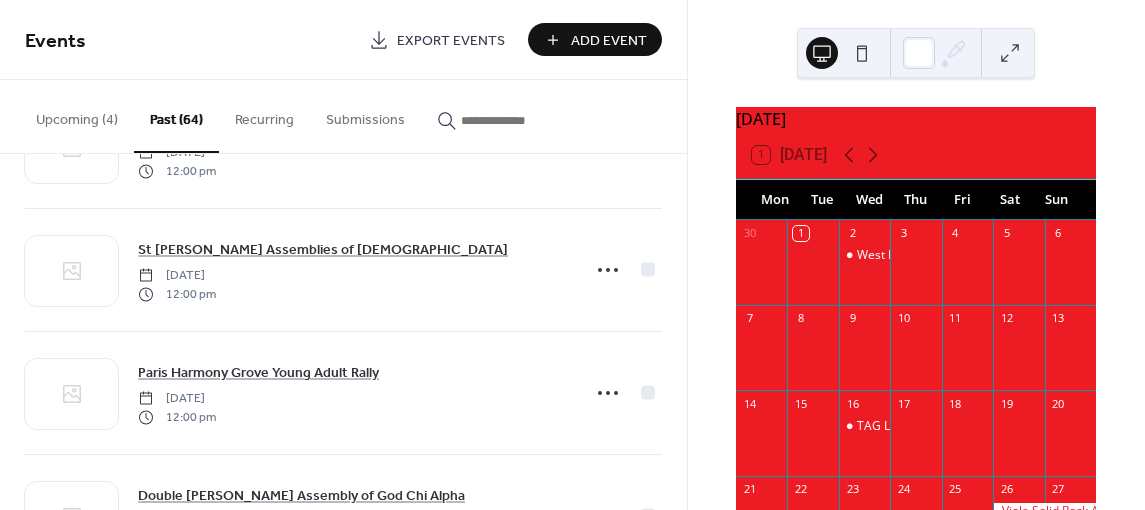 scroll, scrollTop: 1452, scrollLeft: 0, axis: vertical 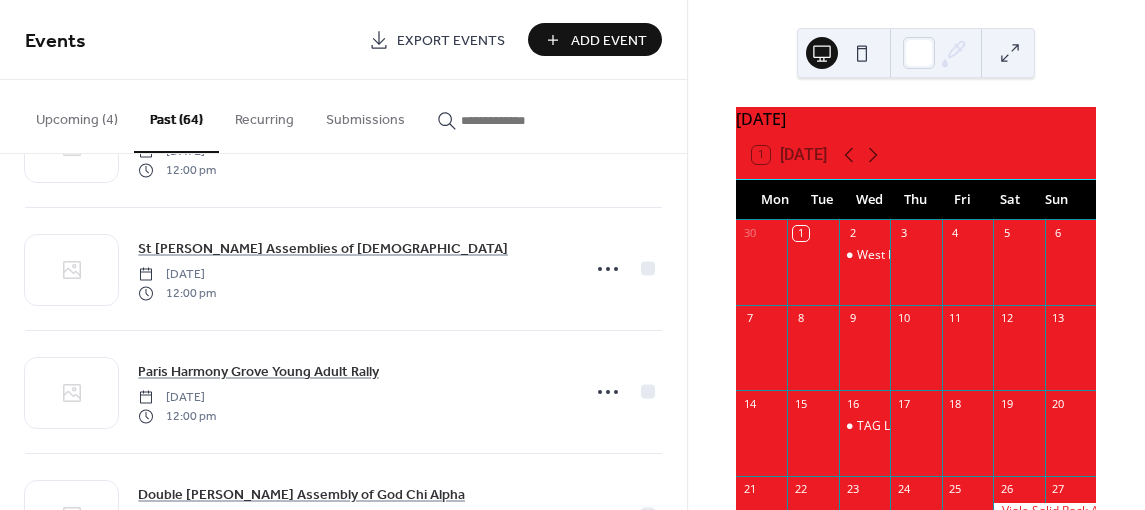 click on "Upcoming  (4)" at bounding box center [77, 115] 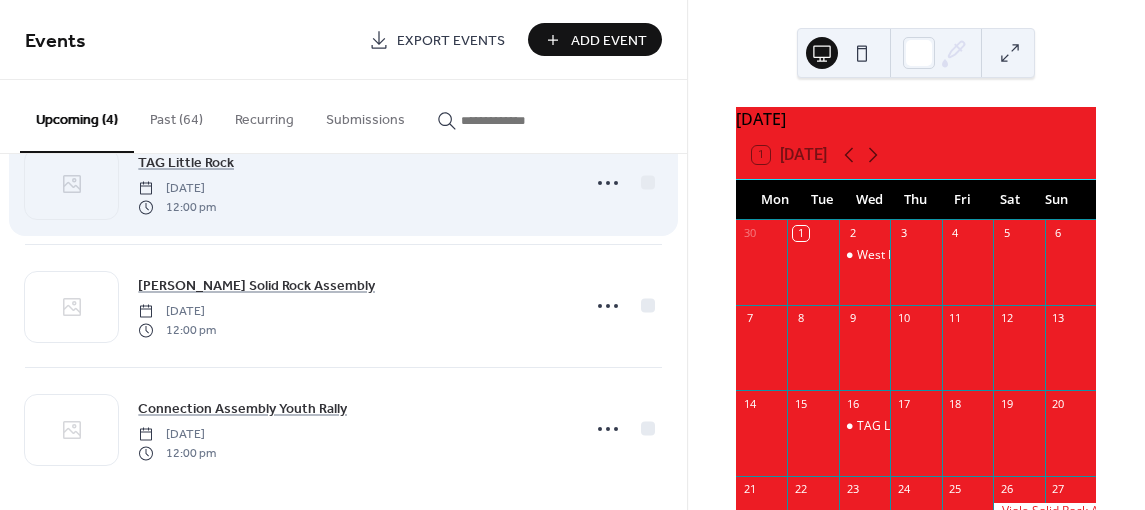 scroll, scrollTop: 193, scrollLeft: 0, axis: vertical 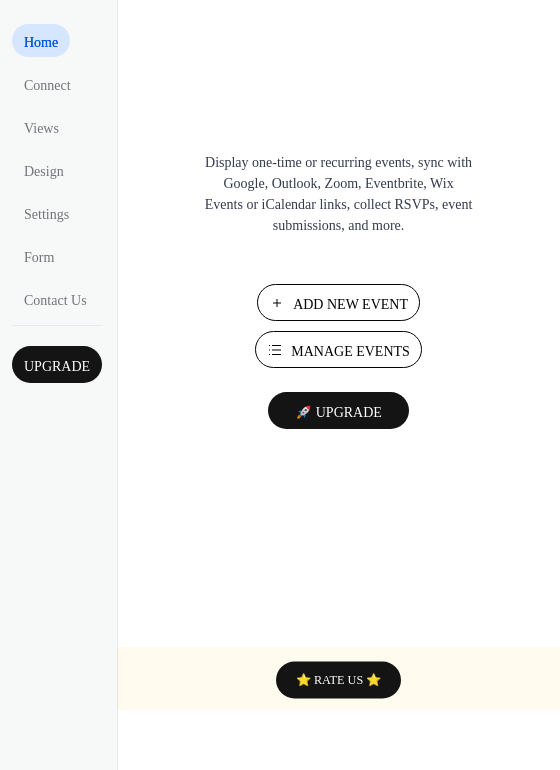 click on "Manage Events" at bounding box center [338, 349] 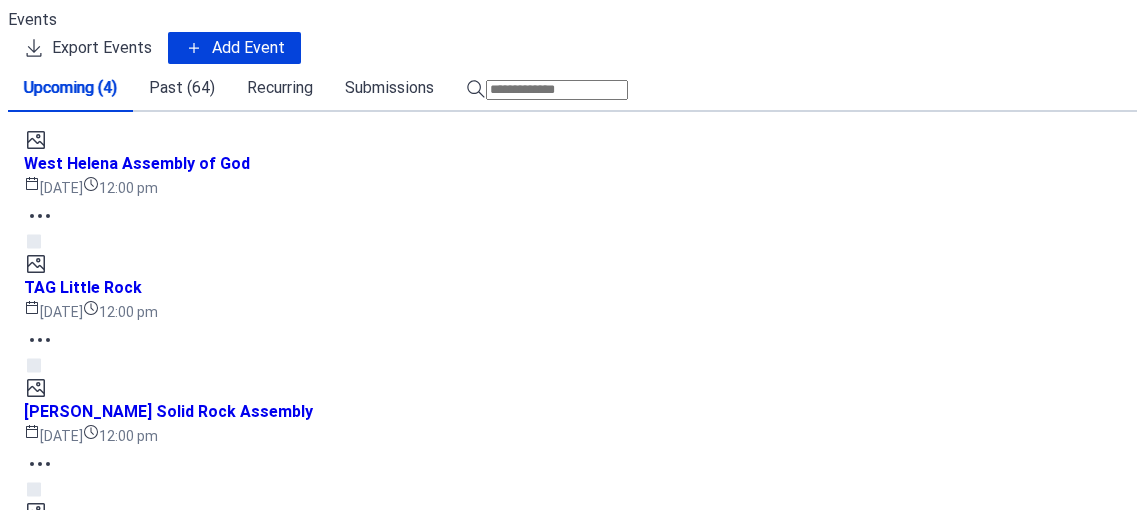 scroll, scrollTop: 0, scrollLeft: 0, axis: both 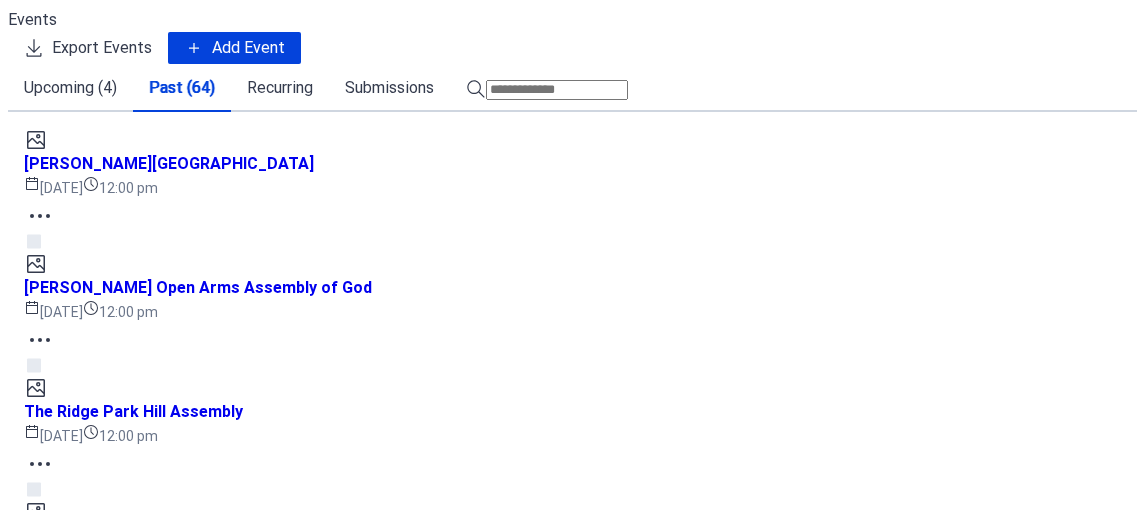 click on "Add Event" at bounding box center (248, 48) 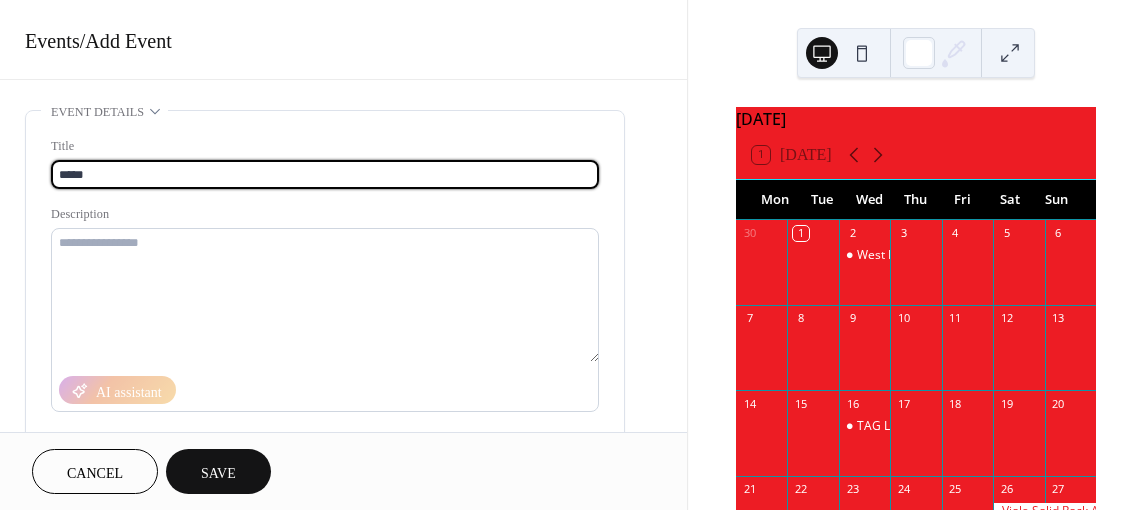 type on "*****" 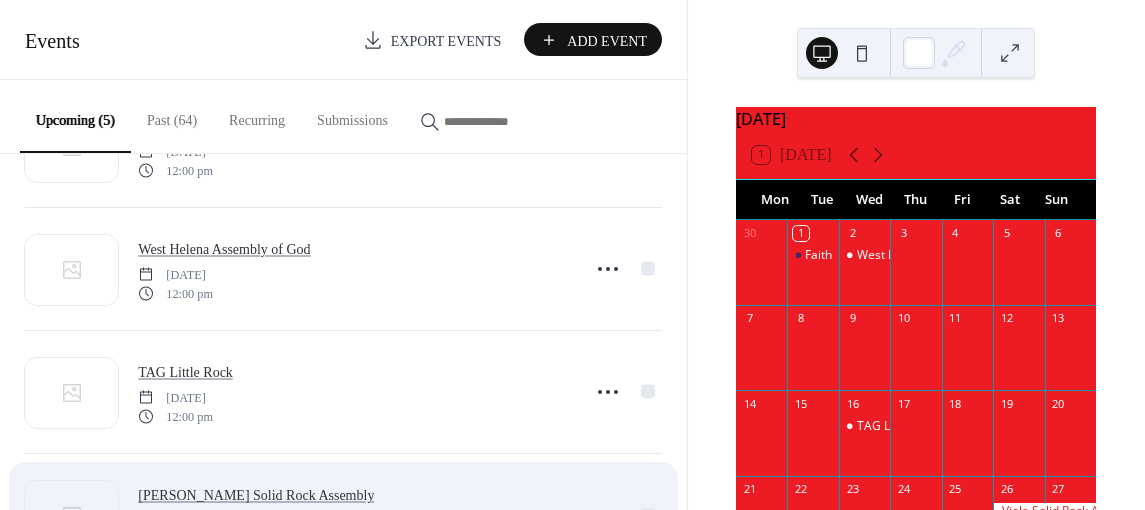 scroll, scrollTop: 0, scrollLeft: 0, axis: both 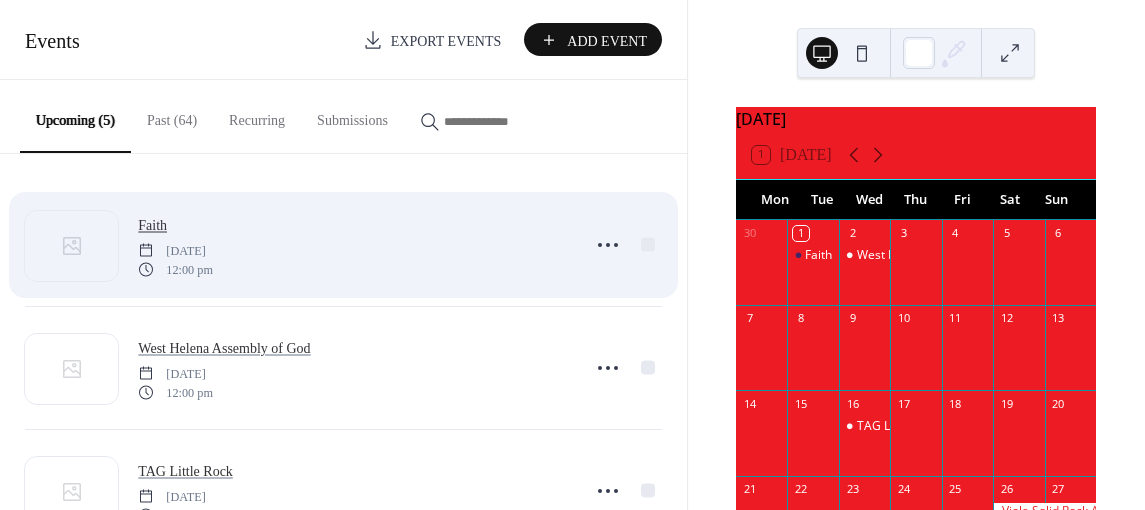 click on "Faith" at bounding box center (152, 225) 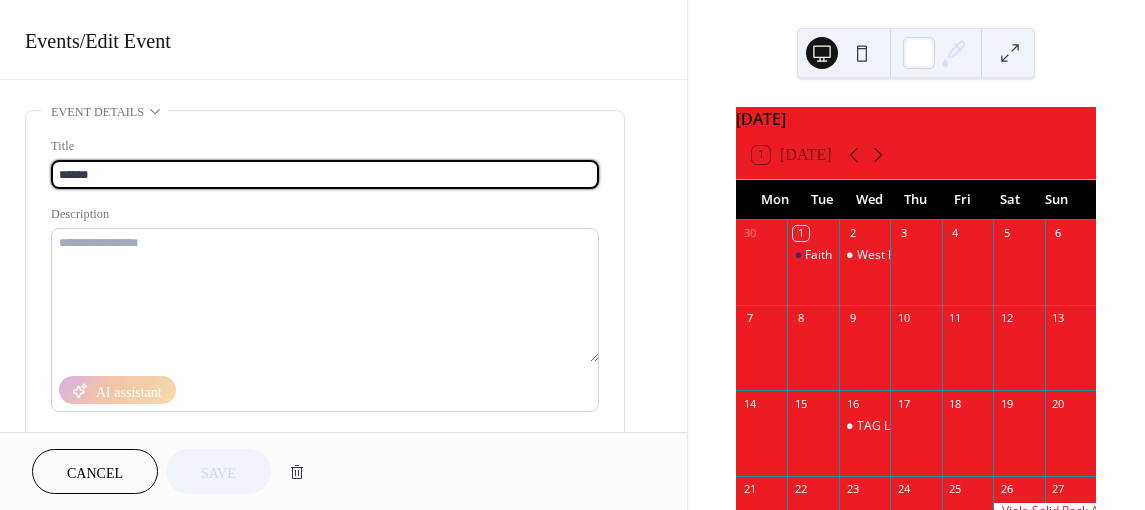 click on "*****" at bounding box center [325, 174] 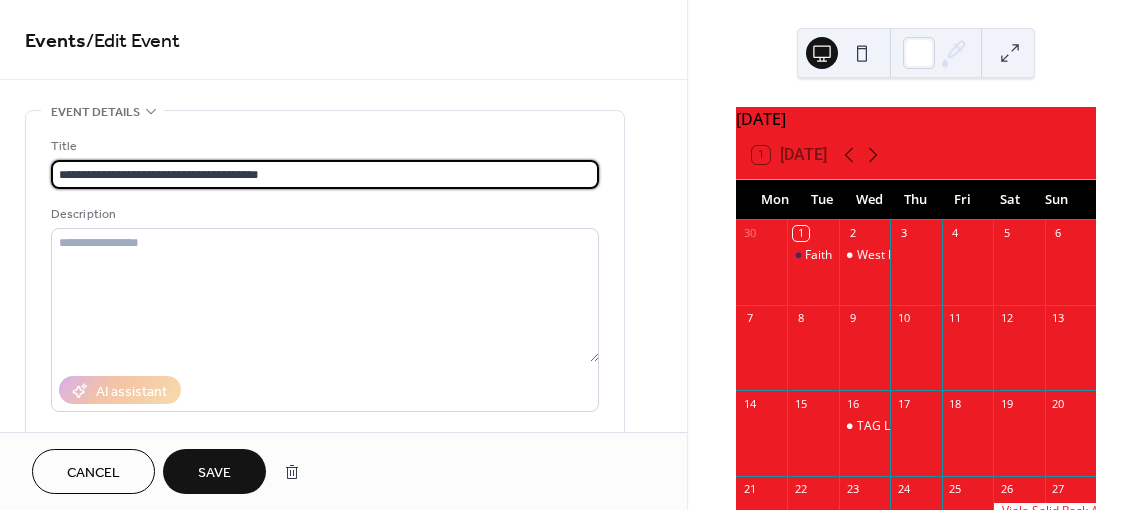 type on "**********" 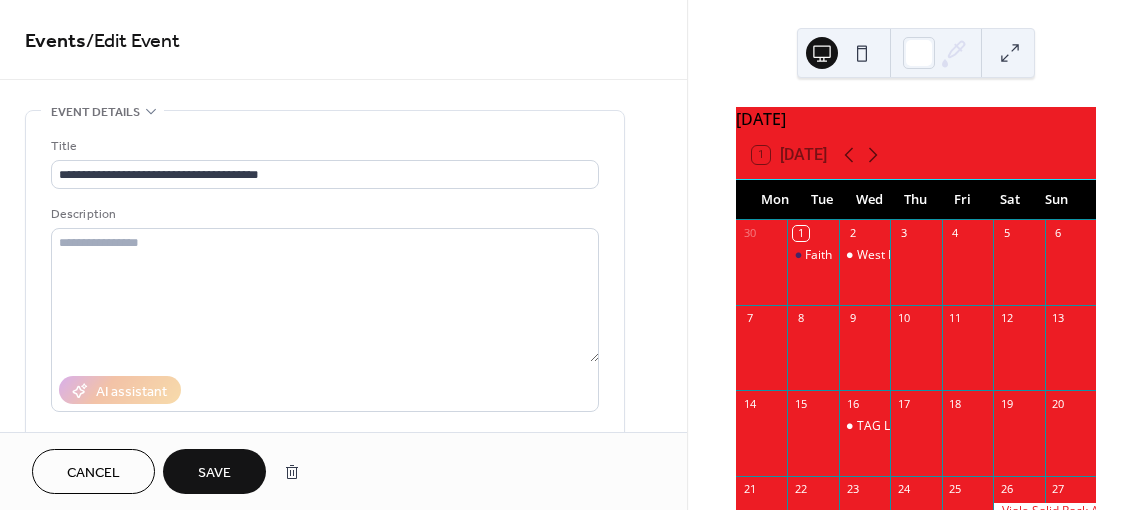 click on "Description" at bounding box center [323, 214] 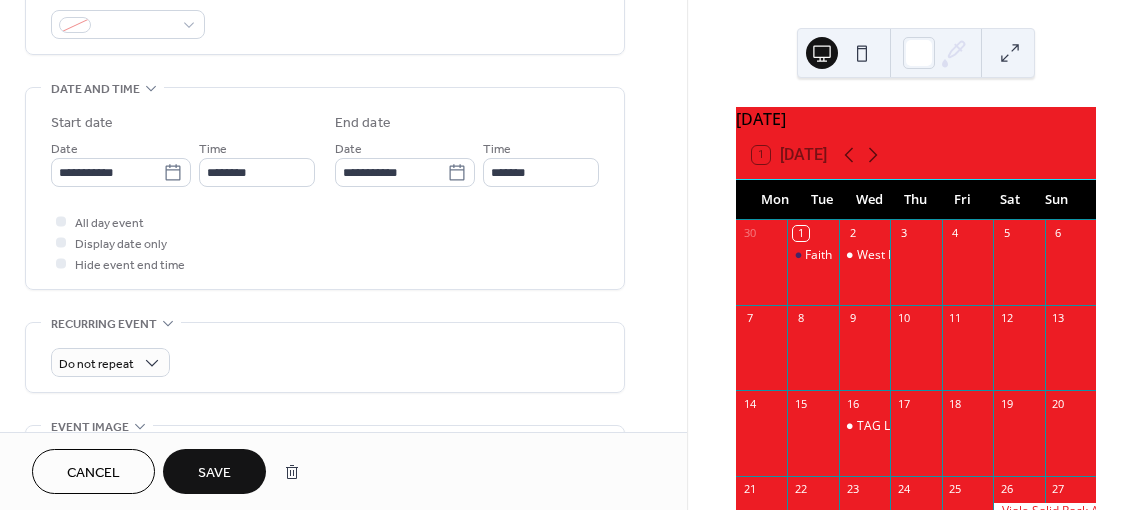 scroll, scrollTop: 566, scrollLeft: 0, axis: vertical 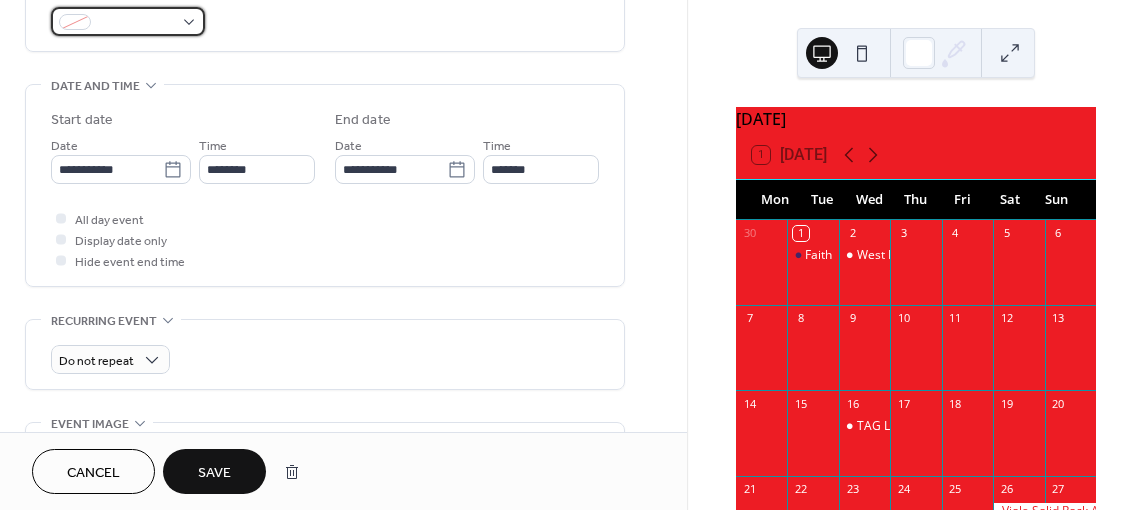 click at bounding box center [128, 21] 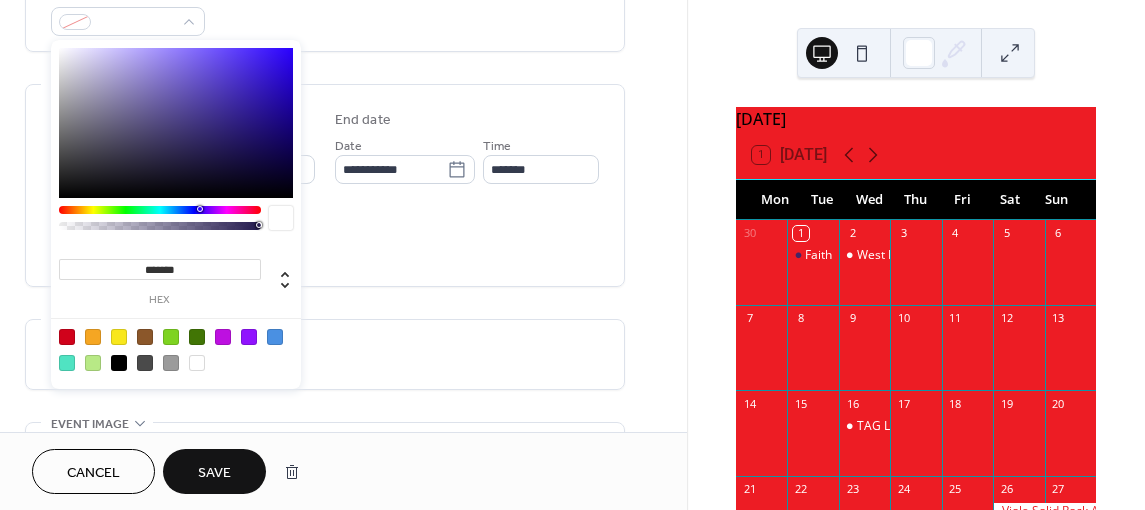 click at bounding box center [197, 363] 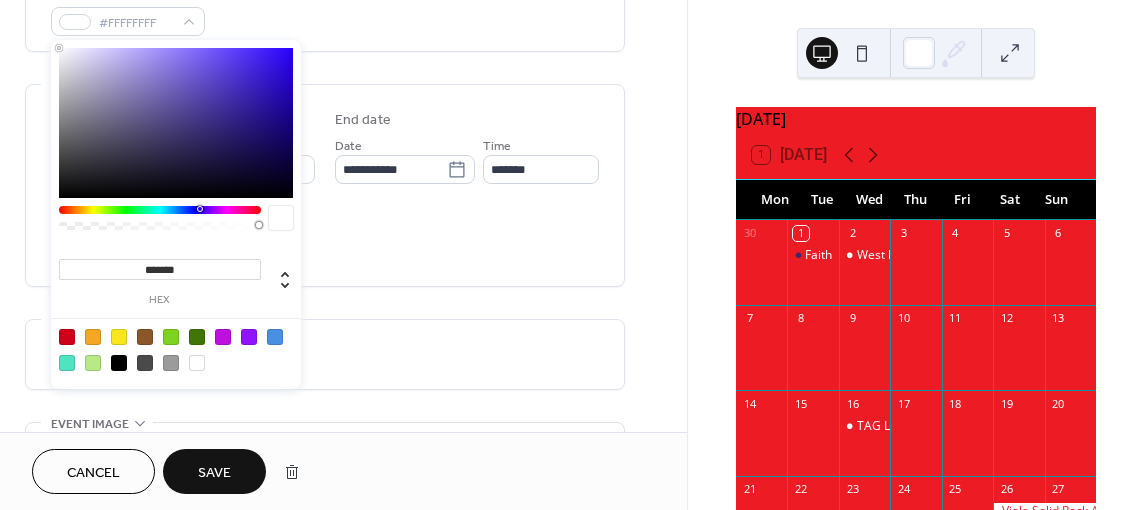 click on "All day event Display date only Hide event end time" at bounding box center (325, 239) 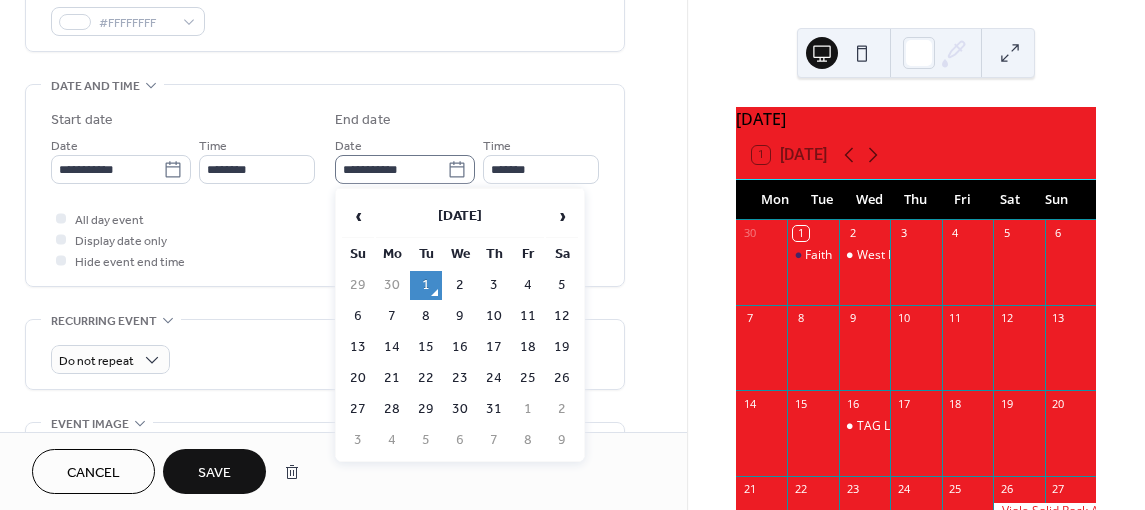 click 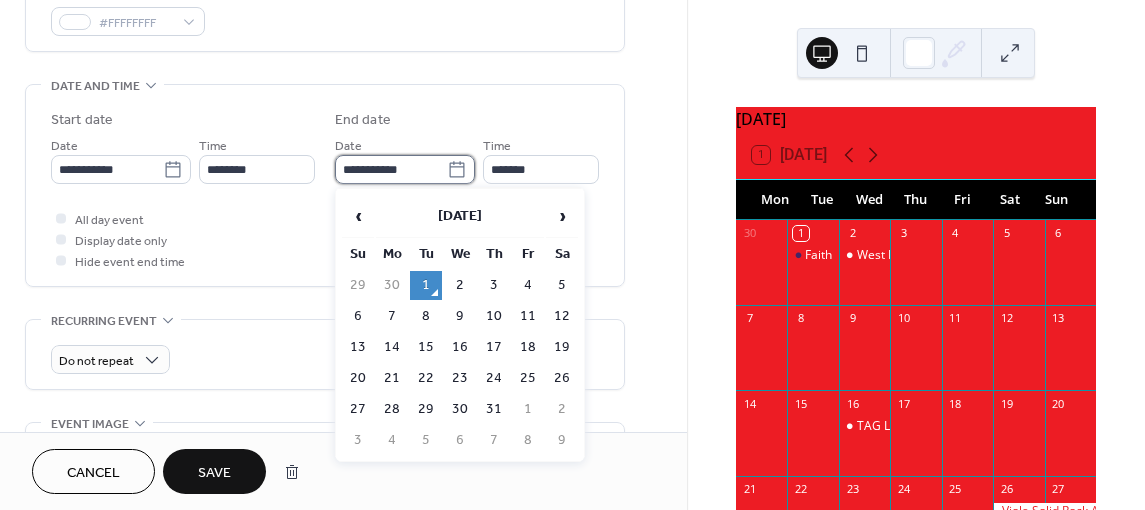 click on "**********" at bounding box center (391, 169) 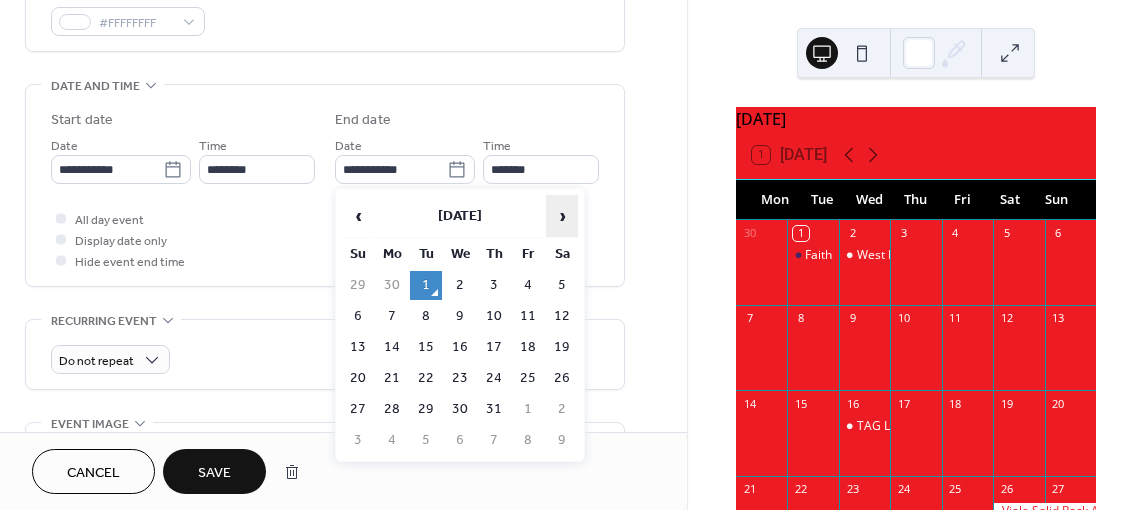 click on "›" at bounding box center [562, 216] 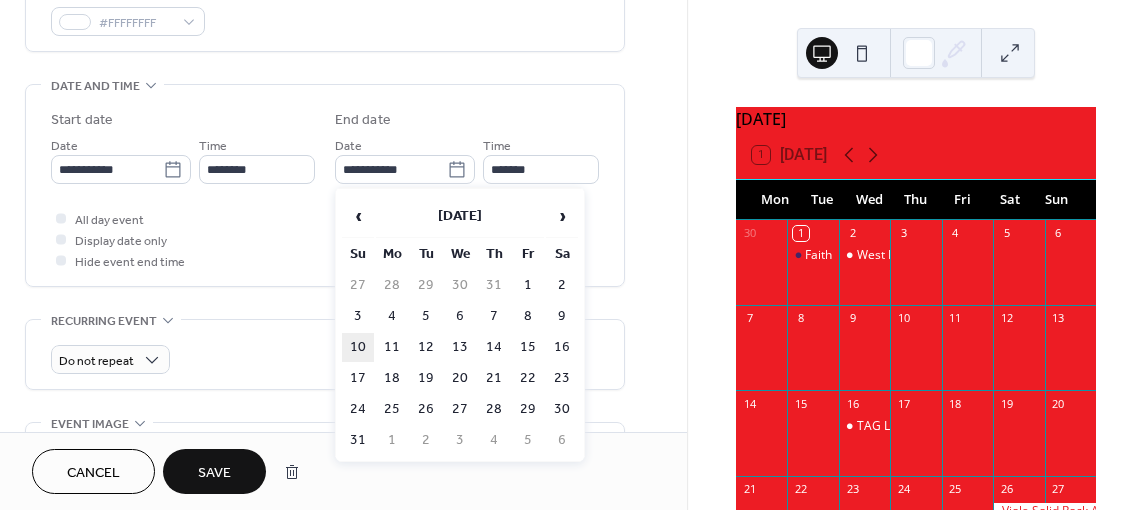 click on "10" at bounding box center (358, 347) 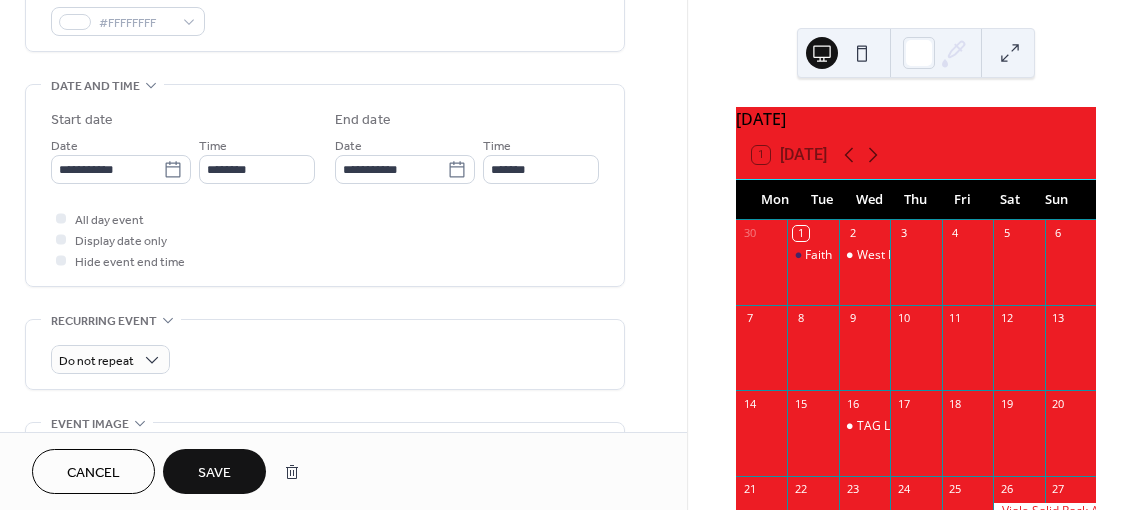click on "Save" at bounding box center [214, 473] 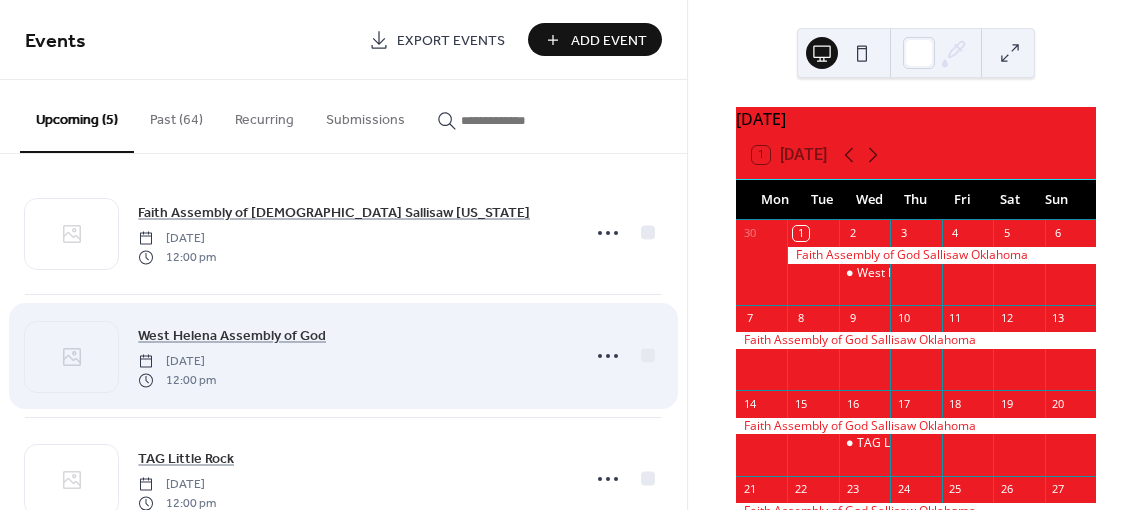 scroll, scrollTop: 0, scrollLeft: 0, axis: both 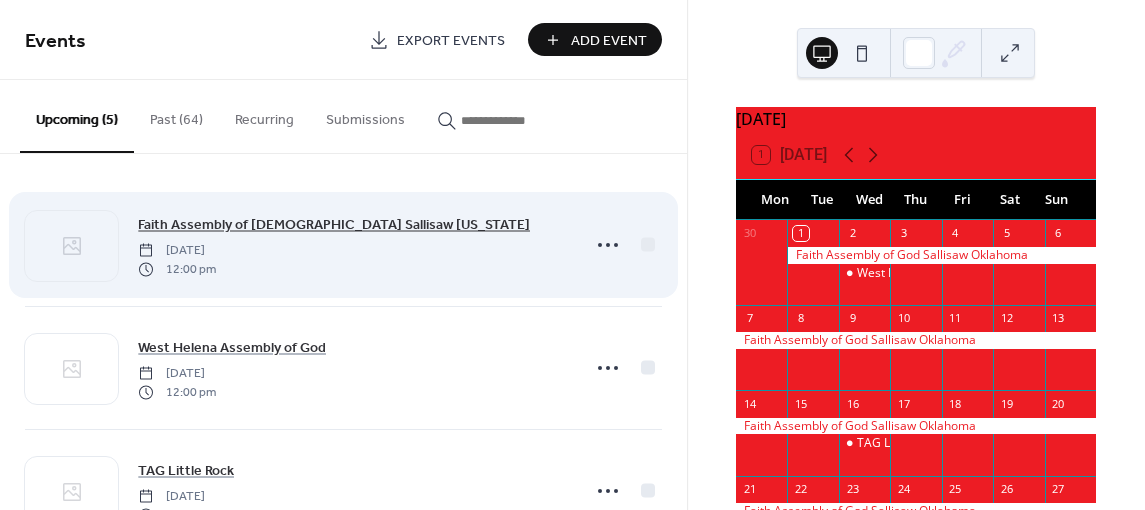 click on "Faith Assembly of God Sallisaw Oklahoma" at bounding box center (334, 225) 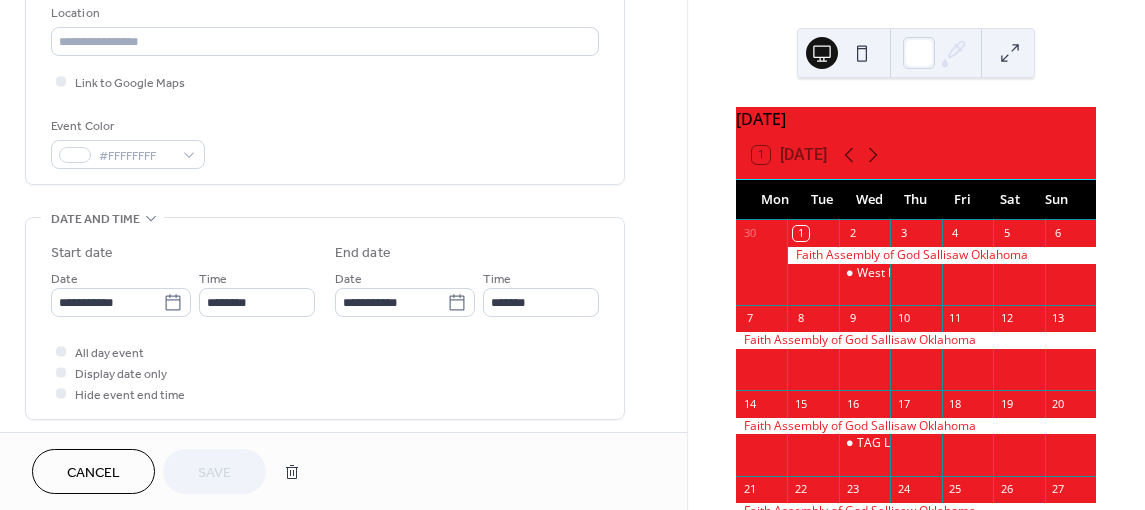 scroll, scrollTop: 434, scrollLeft: 0, axis: vertical 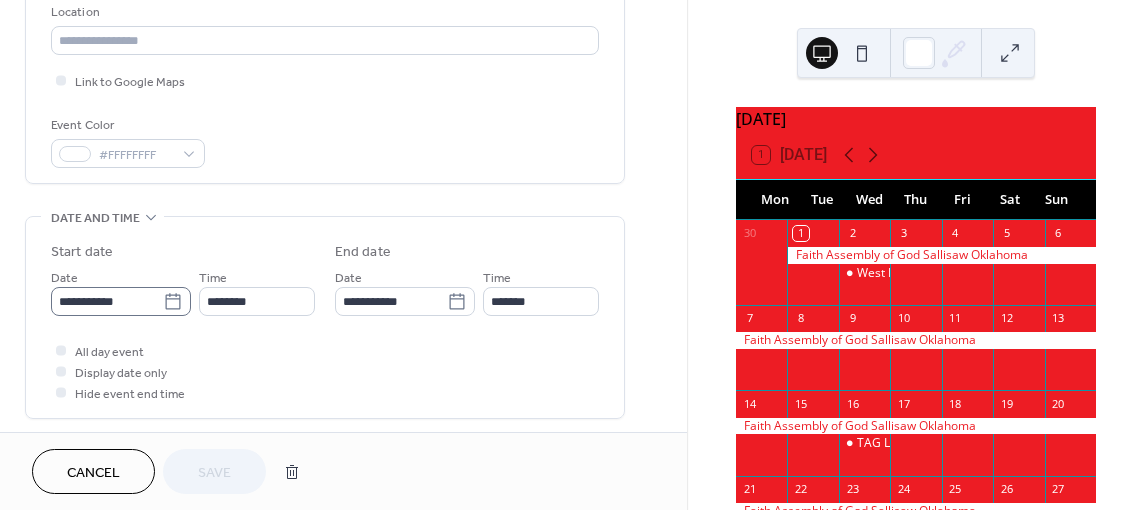 click 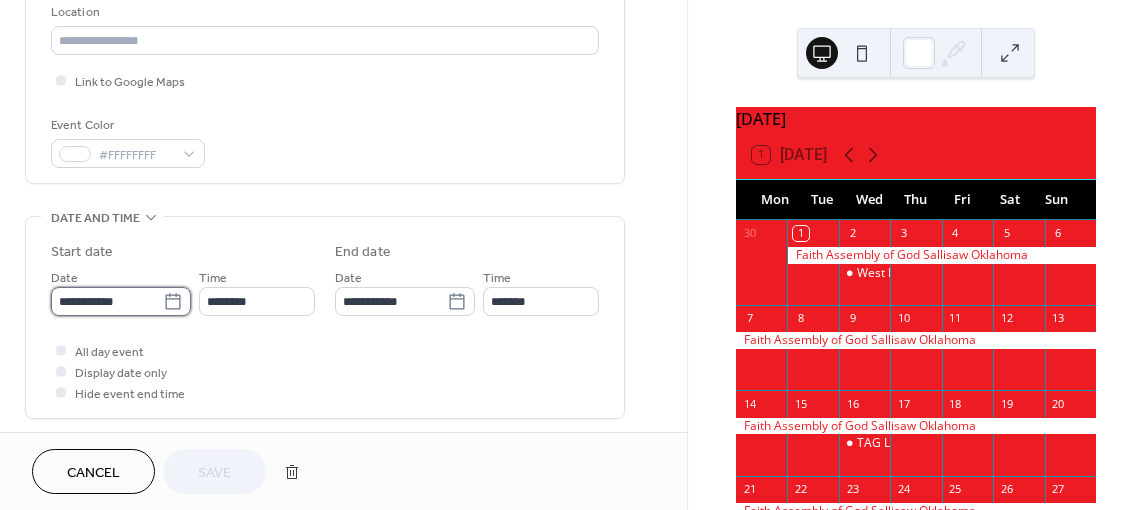 click on "**********" at bounding box center [107, 301] 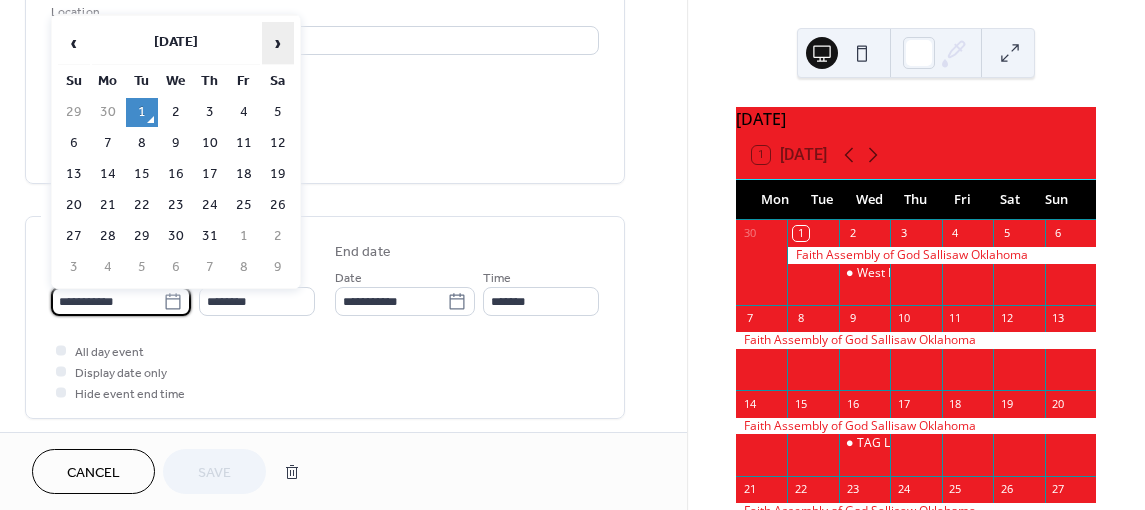 click on "›" at bounding box center (278, 43) 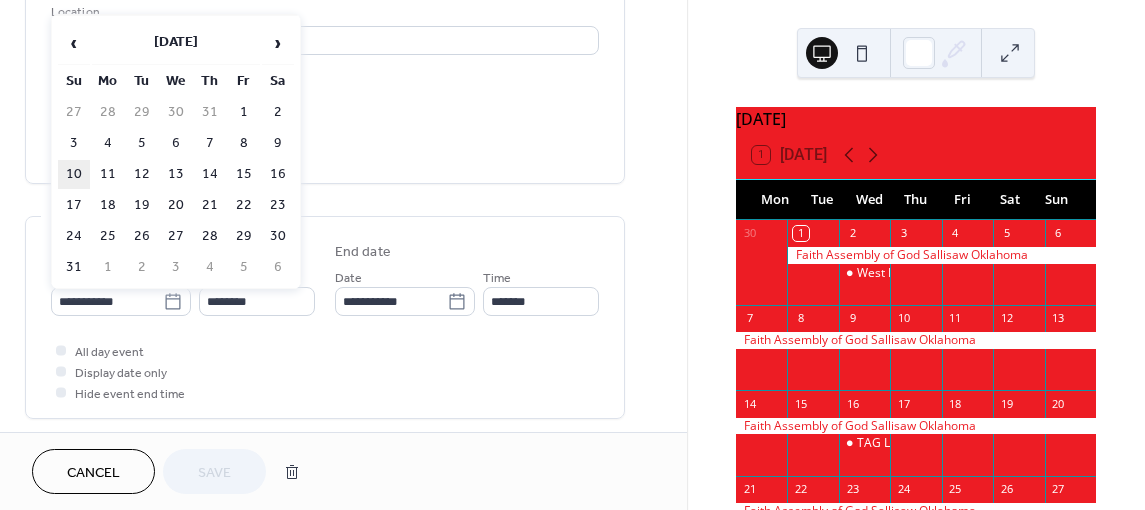 click on "10" at bounding box center (74, 174) 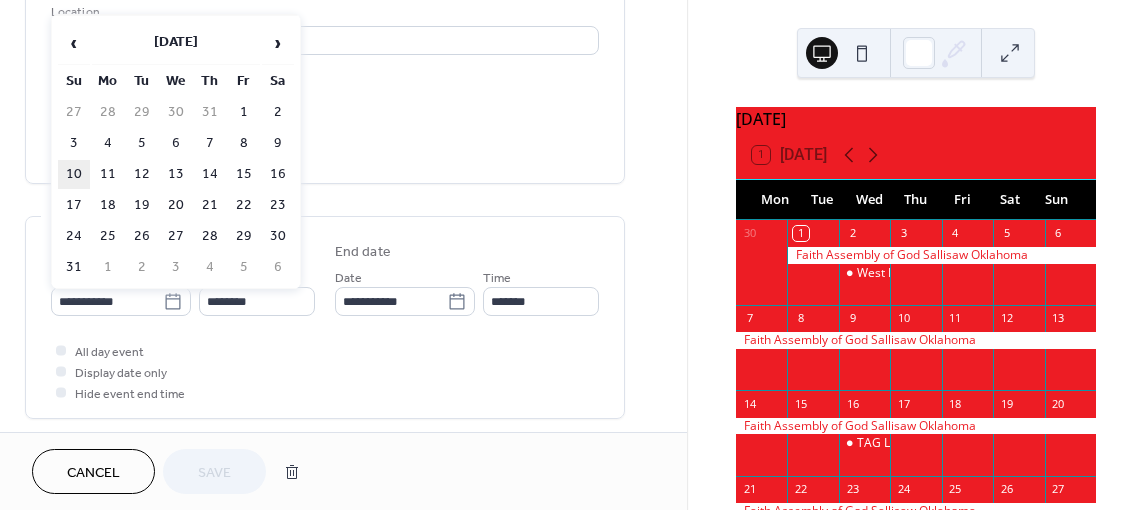type on "**********" 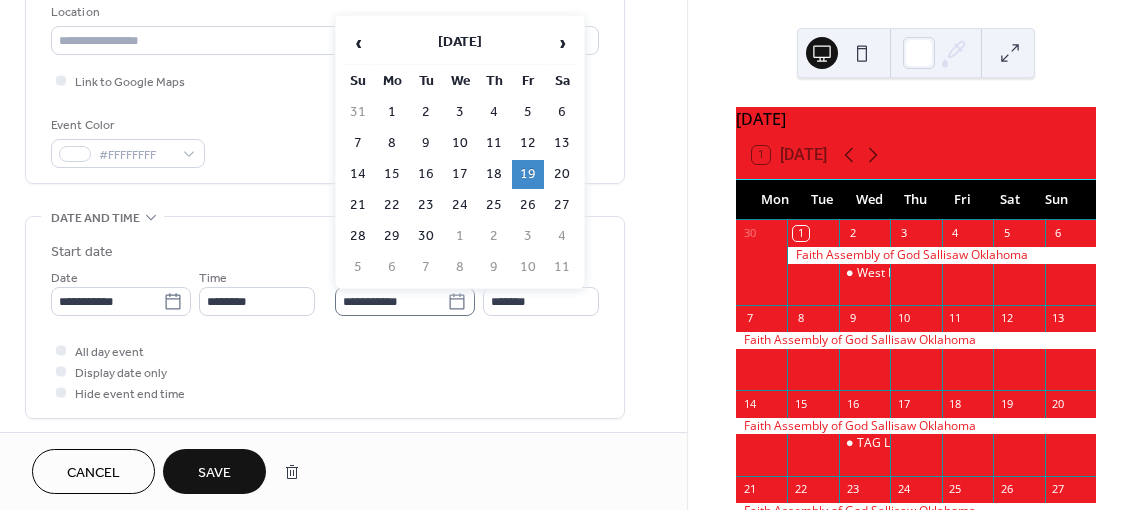 click 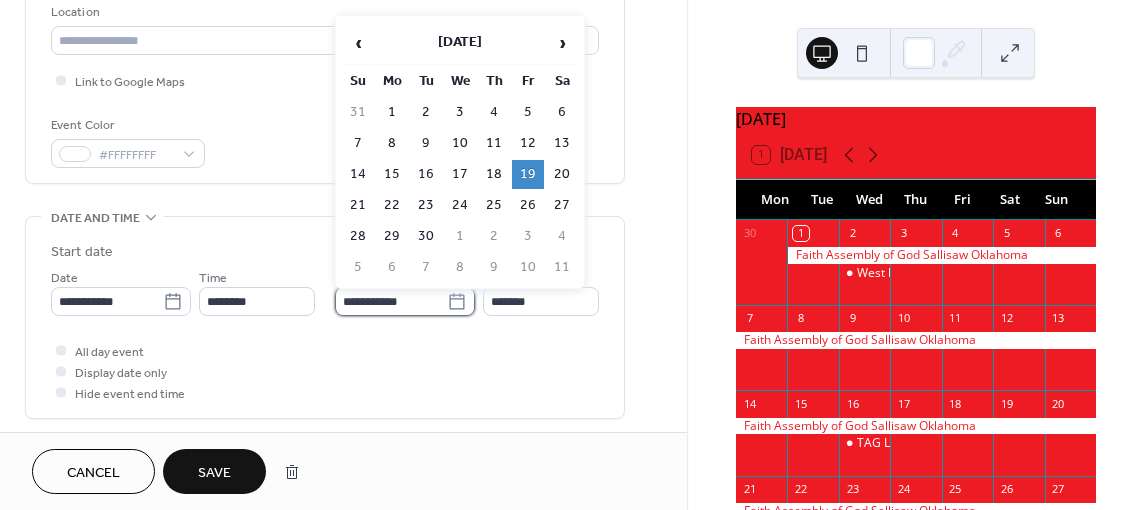 click on "**********" at bounding box center (391, 301) 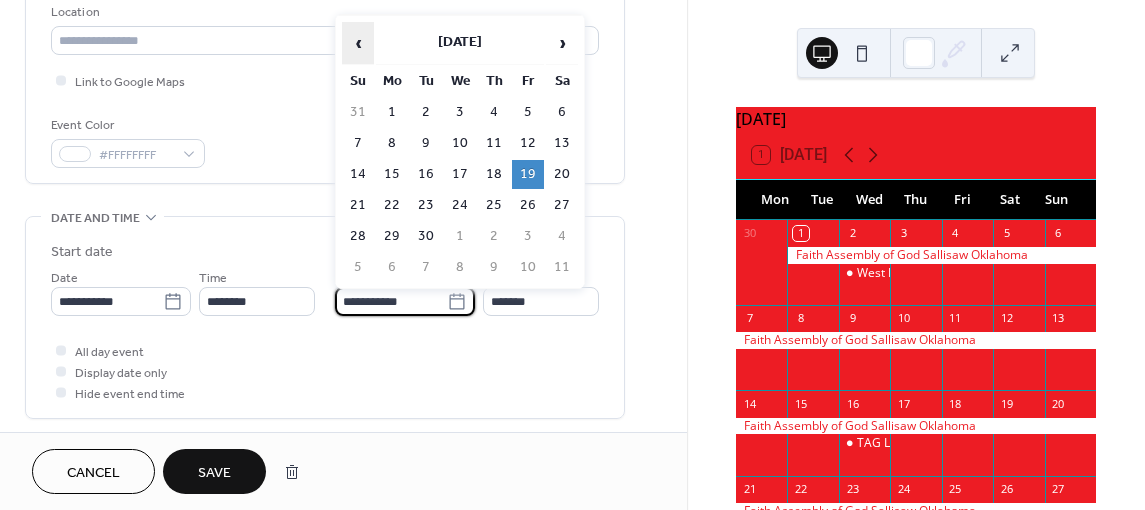 click on "‹" at bounding box center (358, 43) 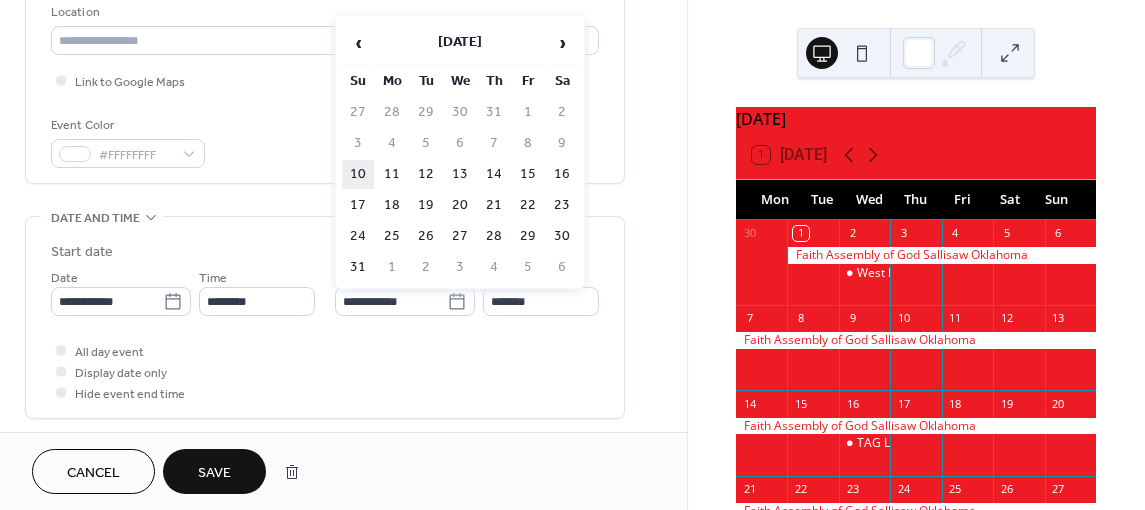 click on "10" at bounding box center [358, 174] 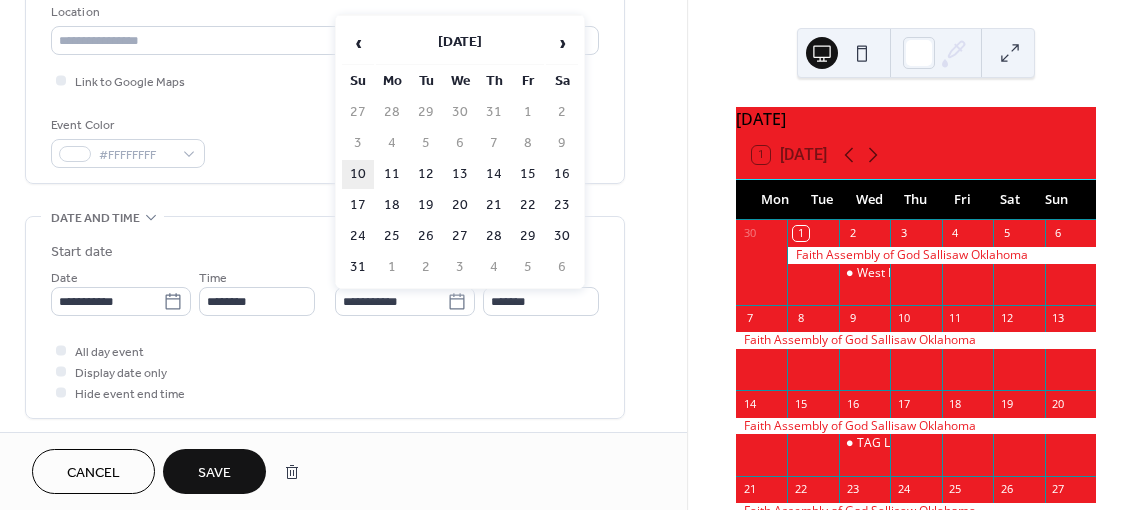 type on "**********" 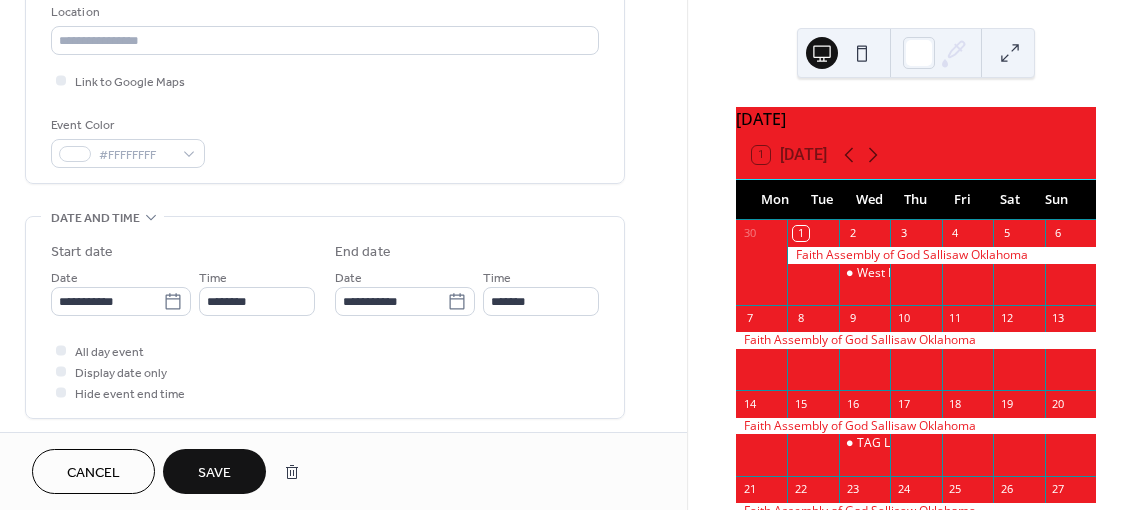 click on "Save" at bounding box center [214, 471] 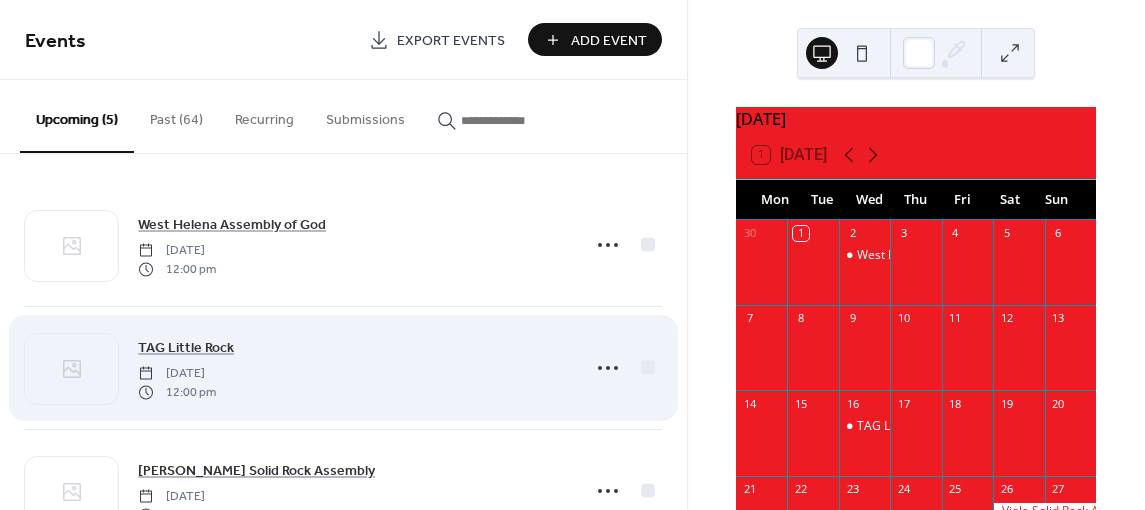 scroll, scrollTop: 316, scrollLeft: 0, axis: vertical 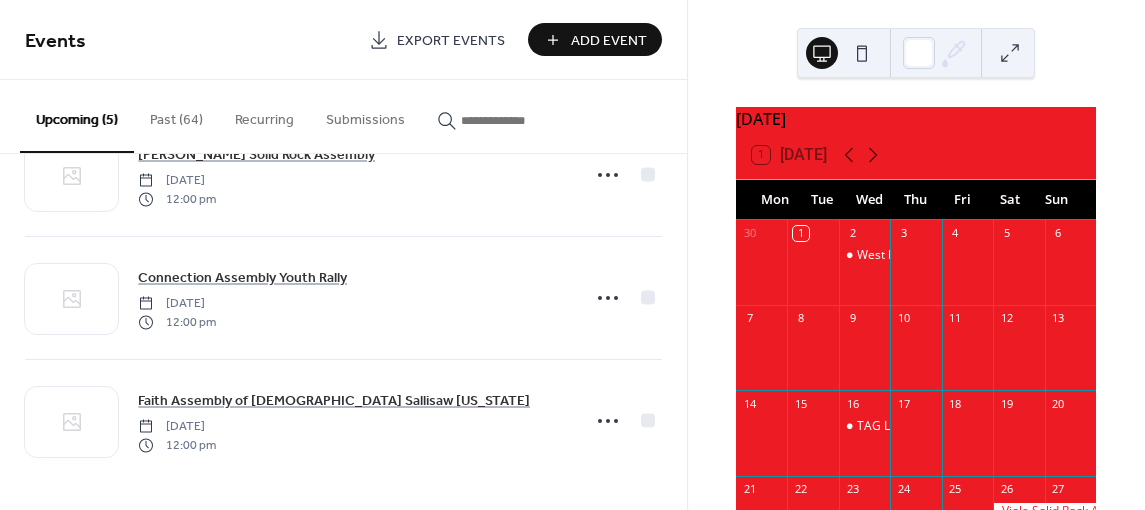 click on "Add Event" at bounding box center [595, 39] 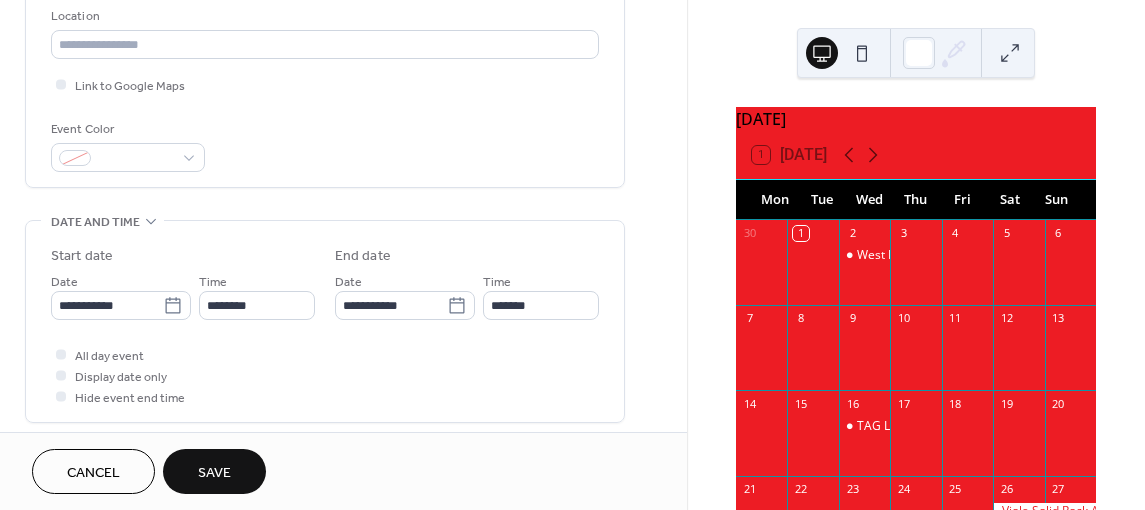 scroll, scrollTop: 444, scrollLeft: 0, axis: vertical 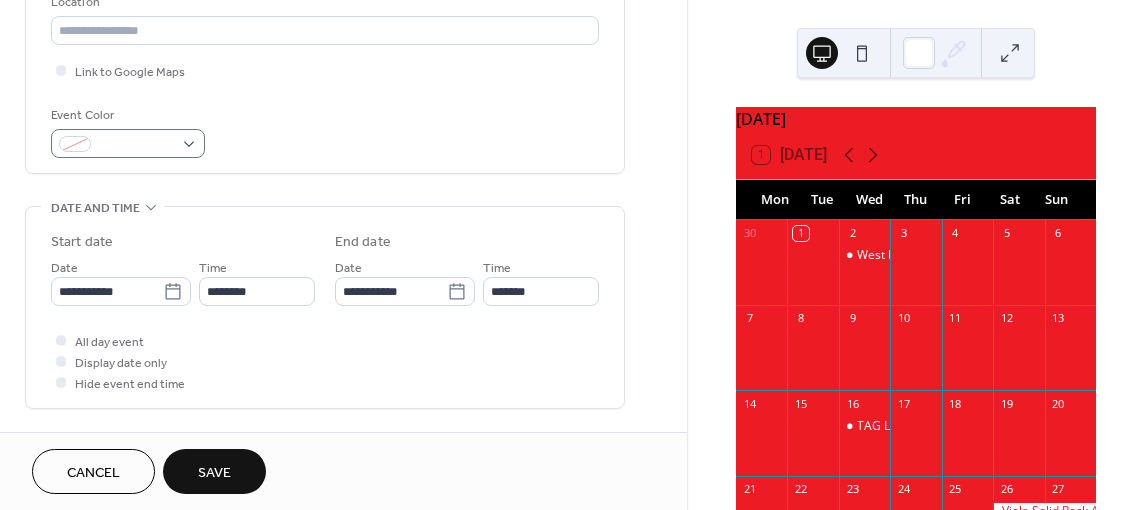 type on "**********" 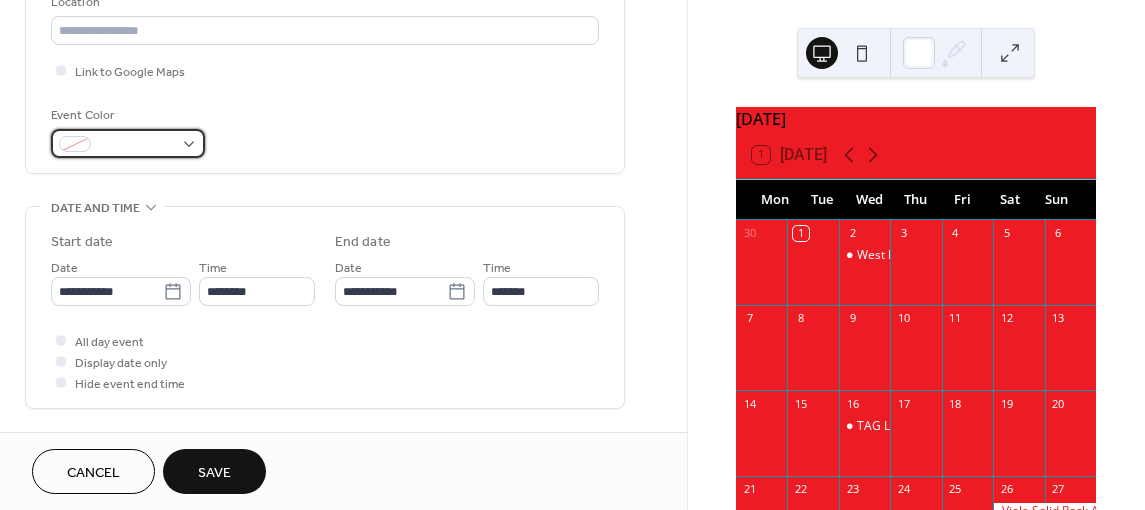 click at bounding box center (128, 143) 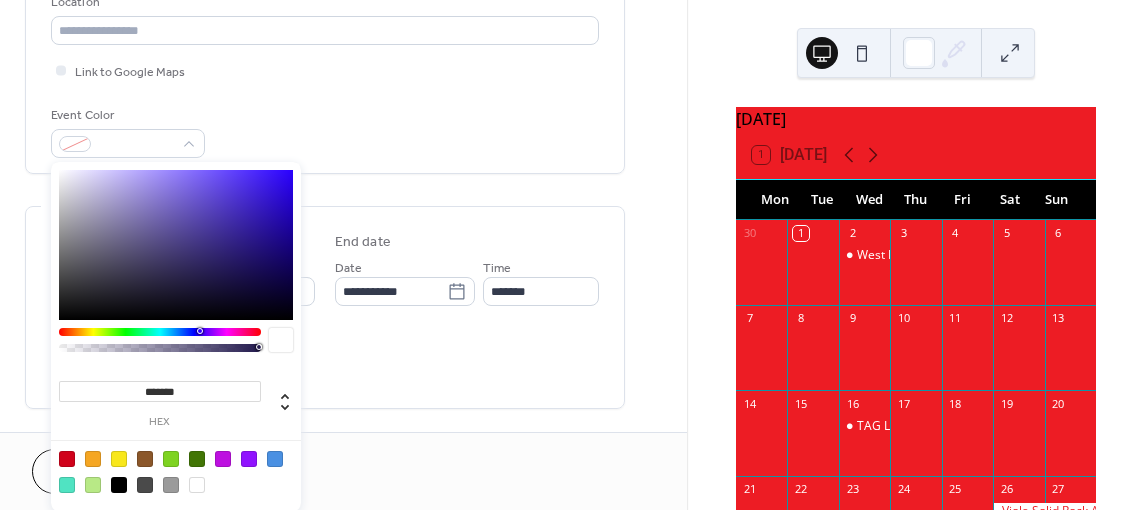 click at bounding box center [197, 485] 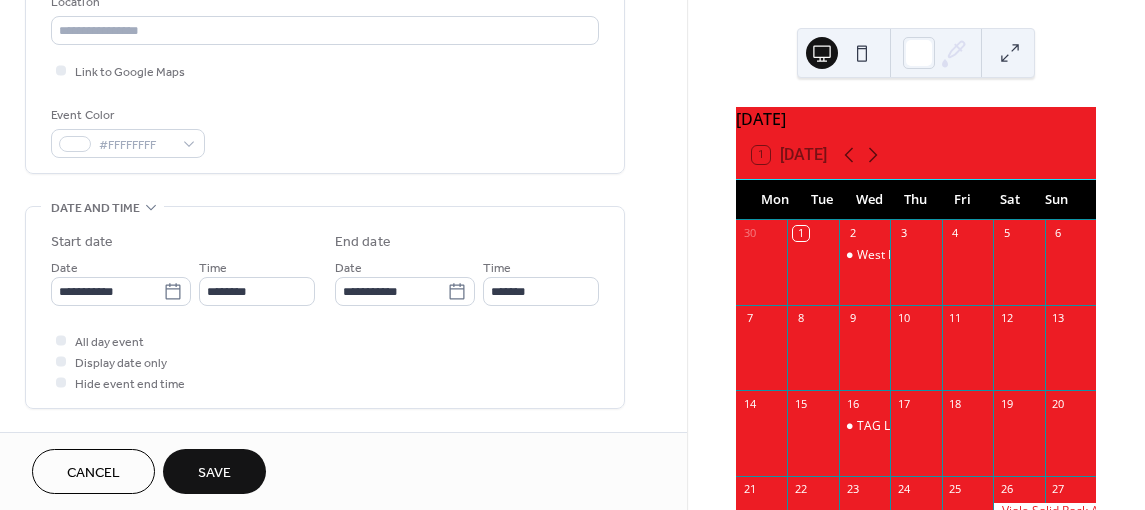 click on "**********" at bounding box center (325, 307) 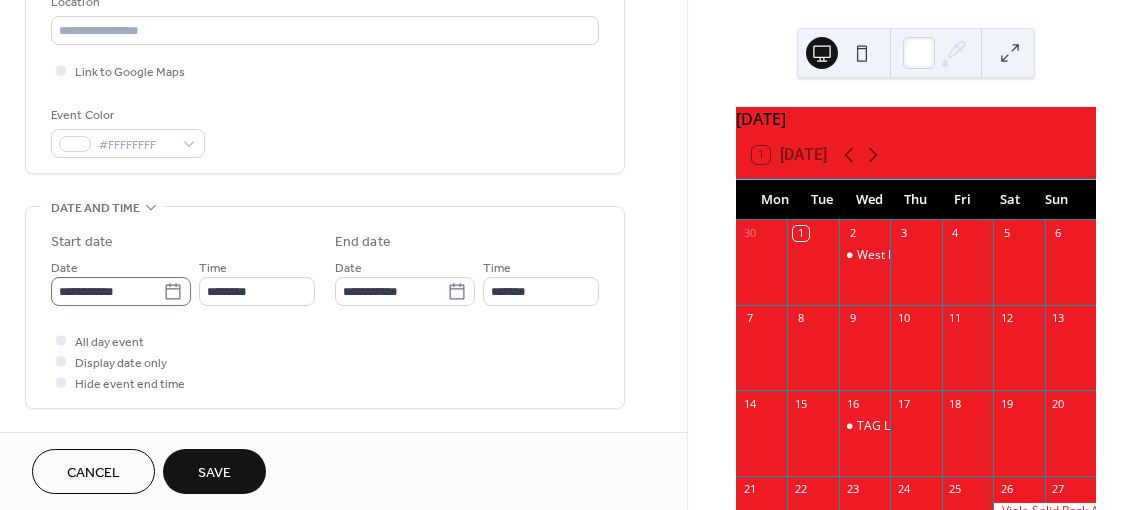 click 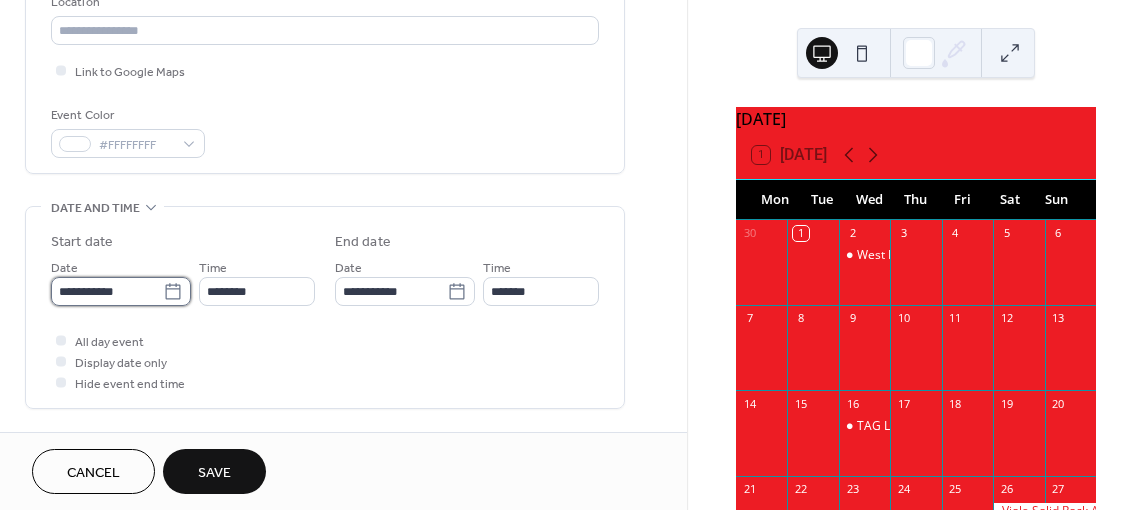click on "**********" at bounding box center [107, 291] 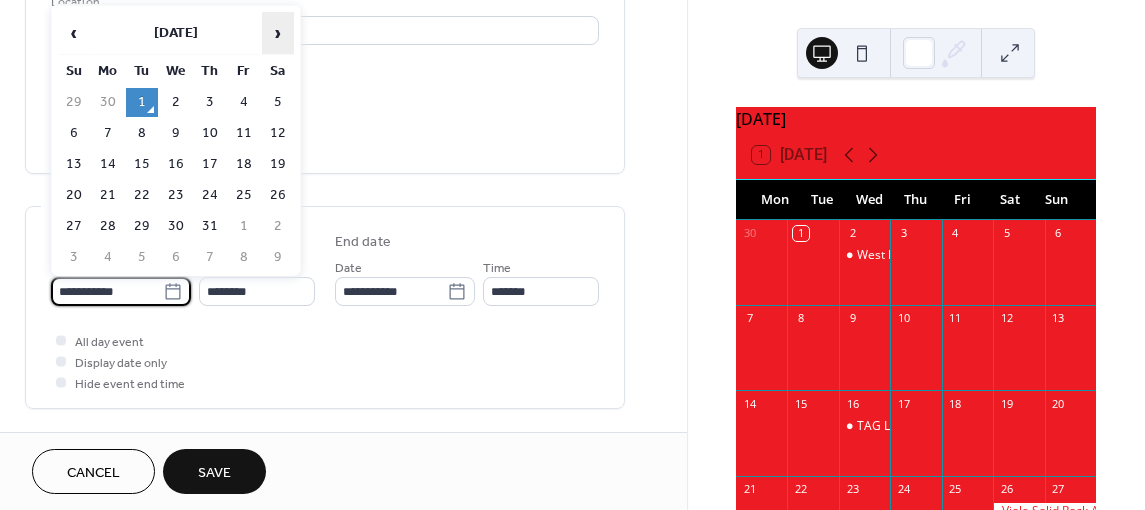 click on "›" at bounding box center (278, 33) 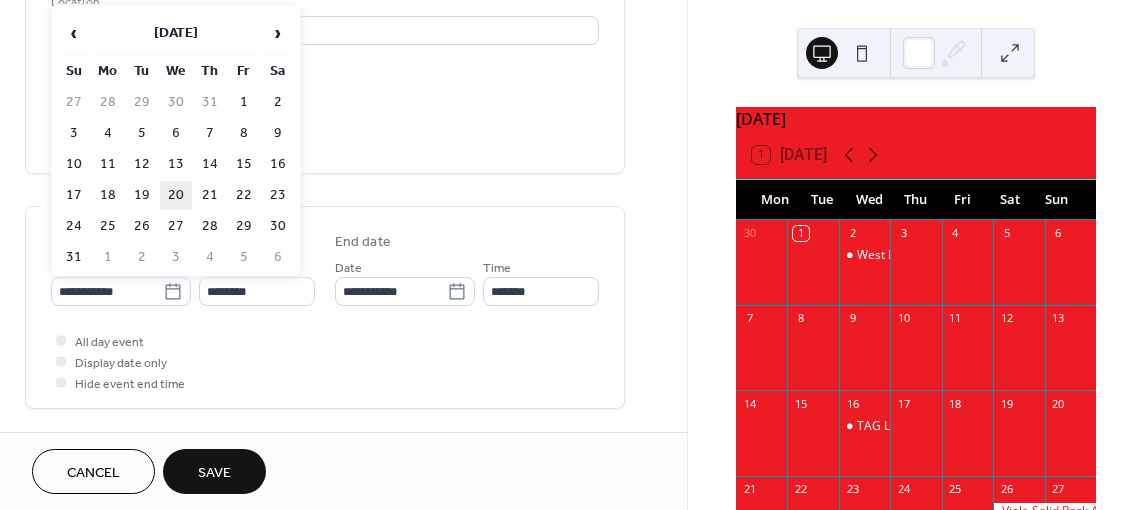 click on "20" at bounding box center [176, 195] 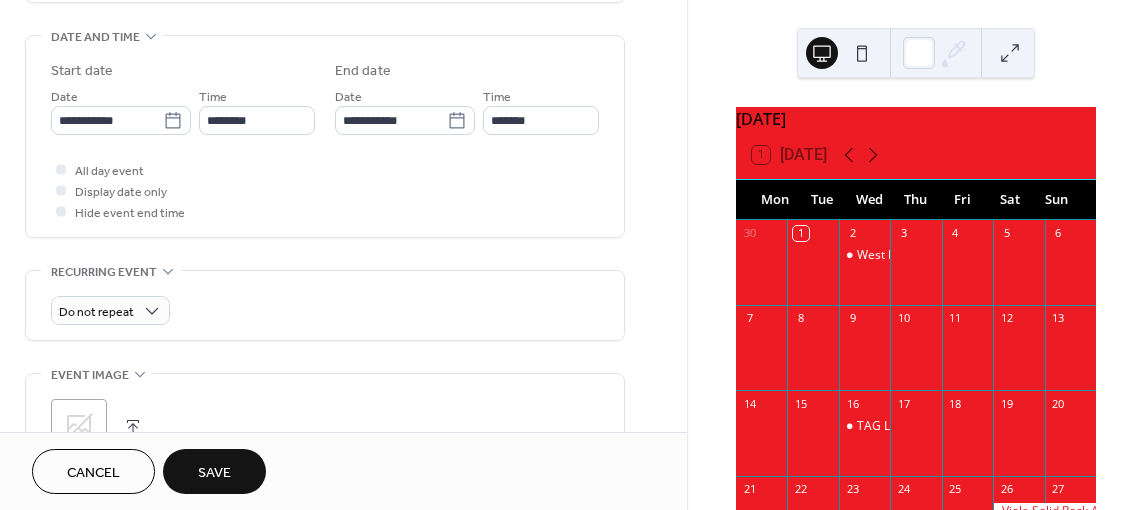 scroll, scrollTop: 624, scrollLeft: 0, axis: vertical 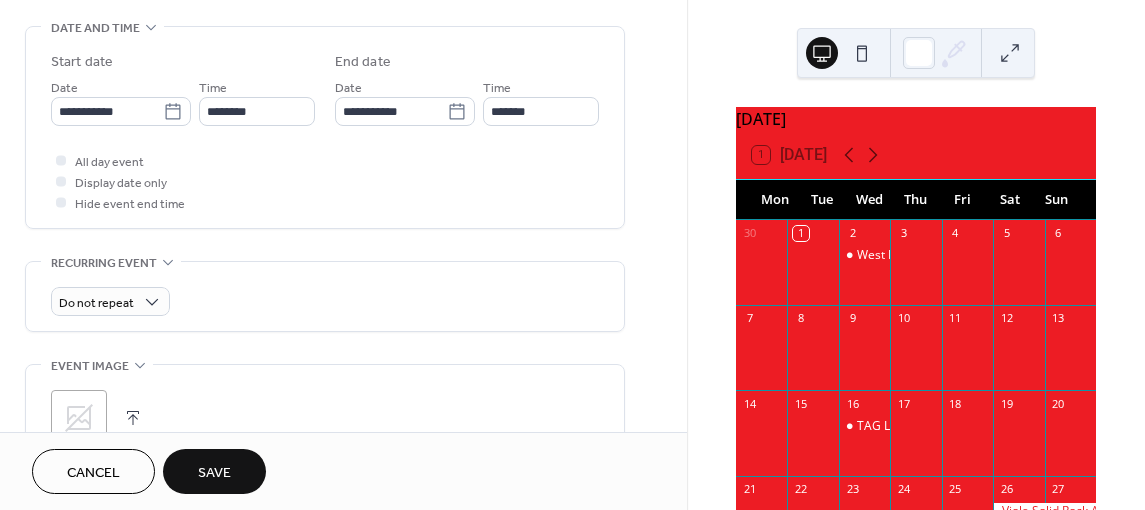 click on "Save" at bounding box center (214, 471) 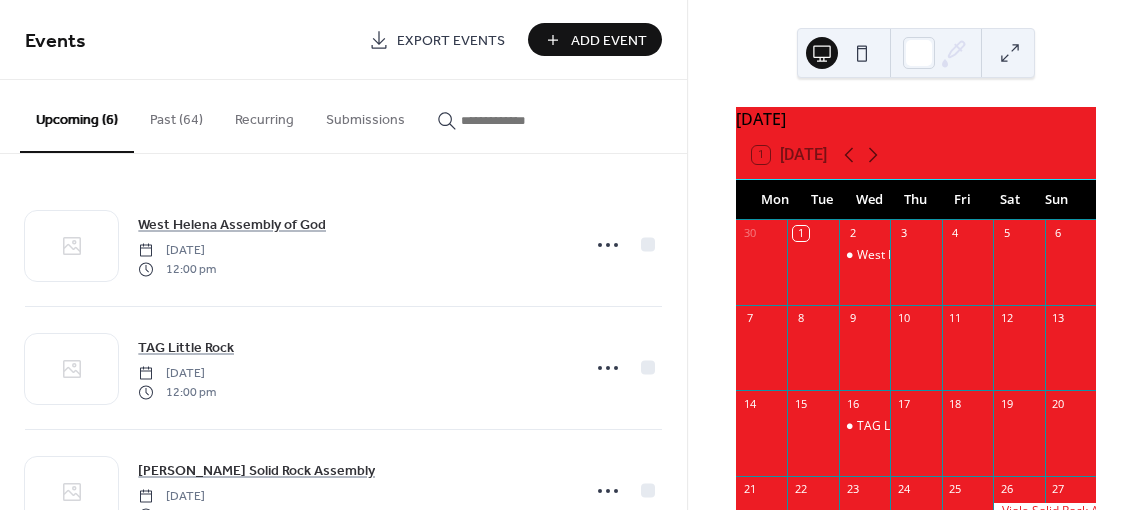 click on "Add Event" at bounding box center (609, 41) 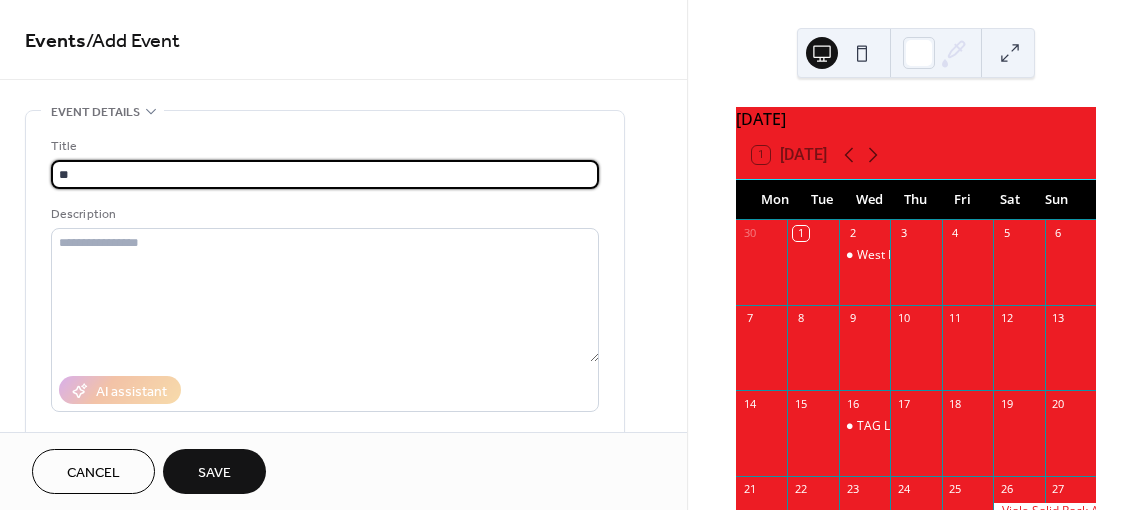 type on "*" 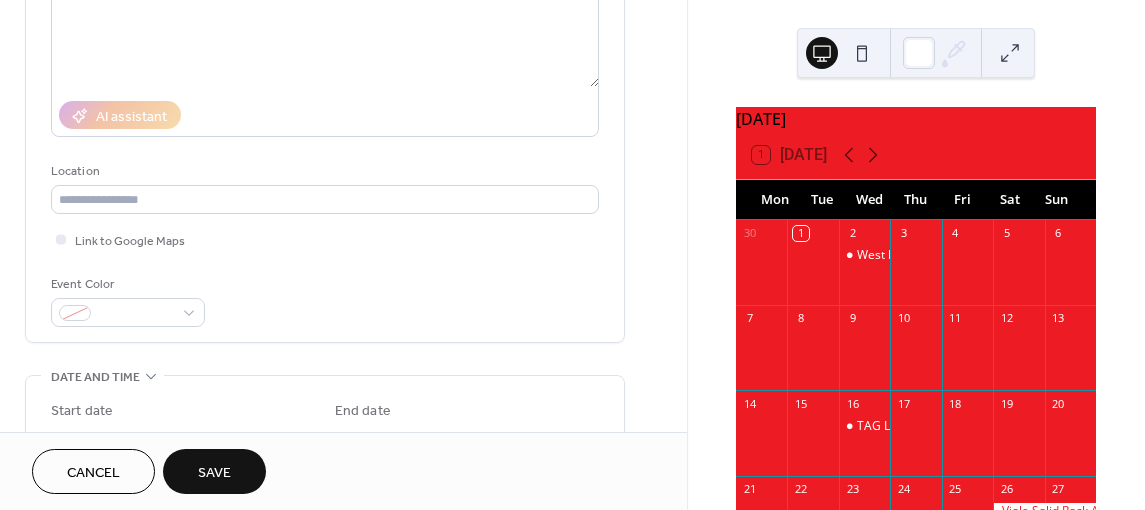scroll, scrollTop: 506, scrollLeft: 0, axis: vertical 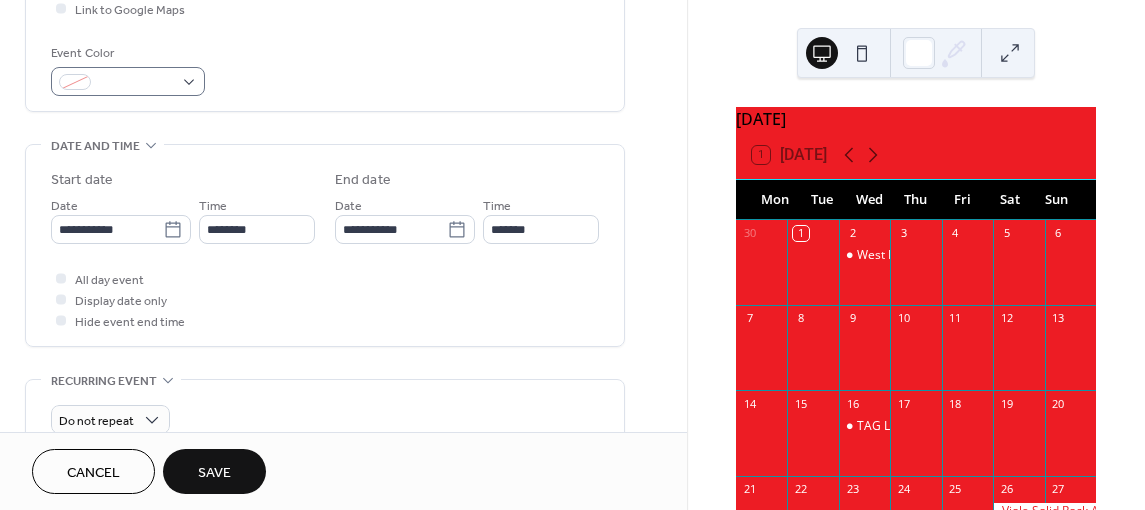 type on "**********" 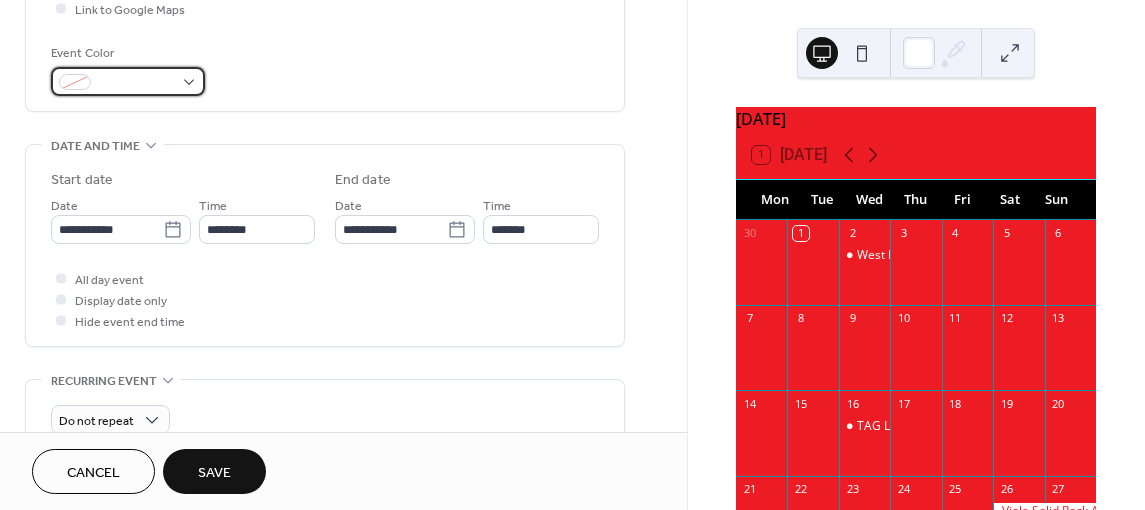 click at bounding box center [128, 81] 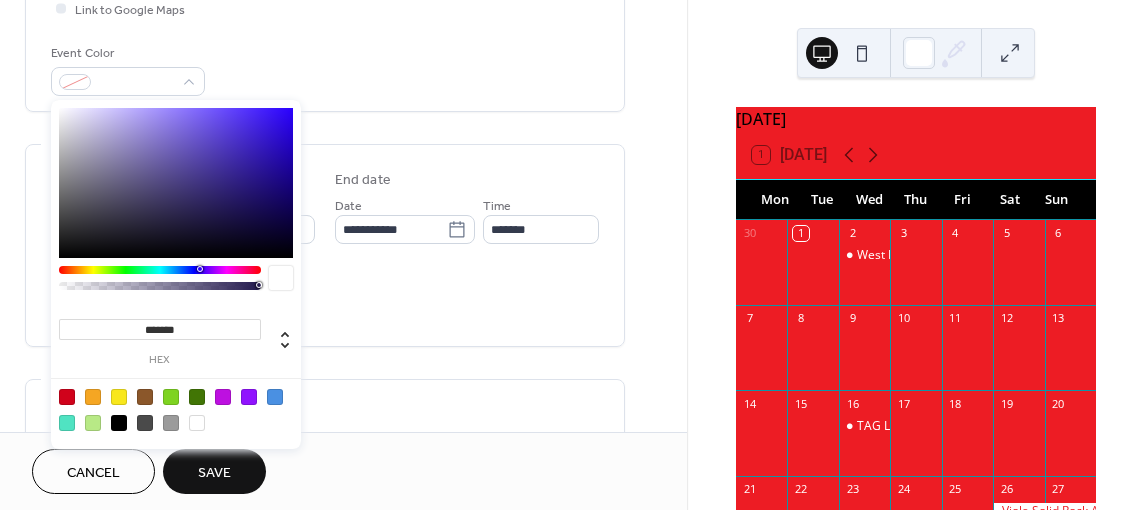 click at bounding box center [197, 423] 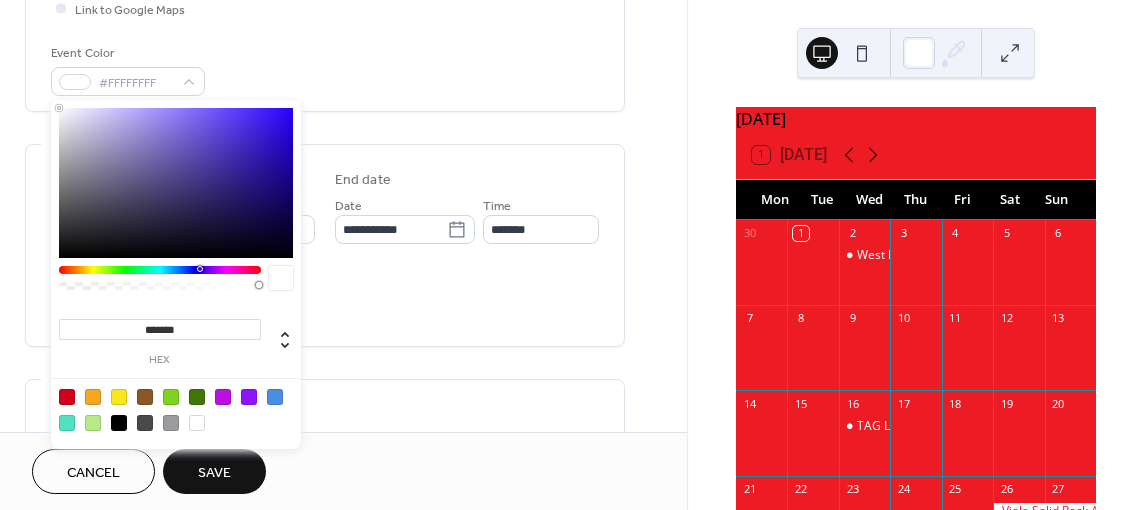 click on "All day event Display date only Hide event end time" at bounding box center (325, 299) 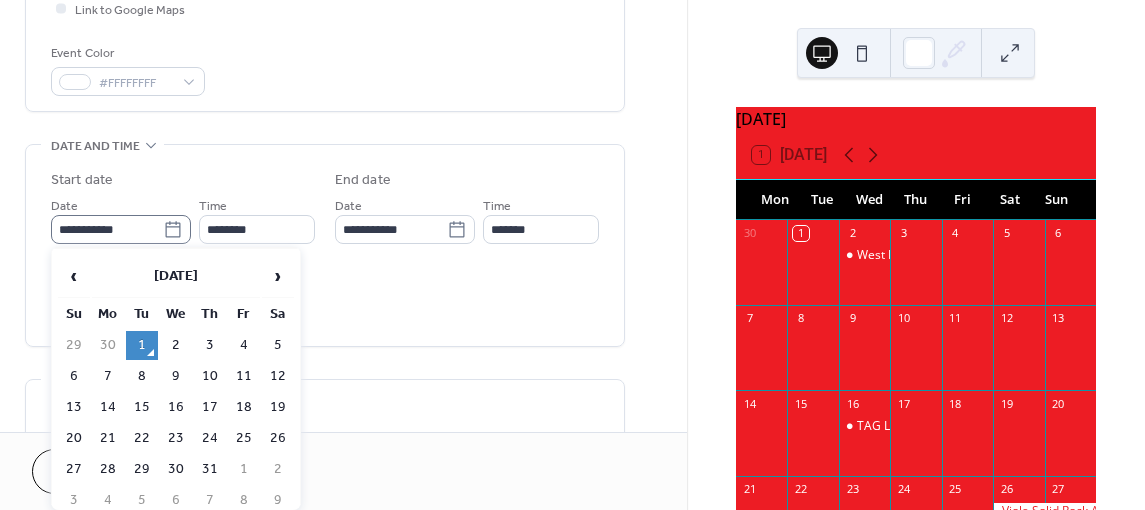 click 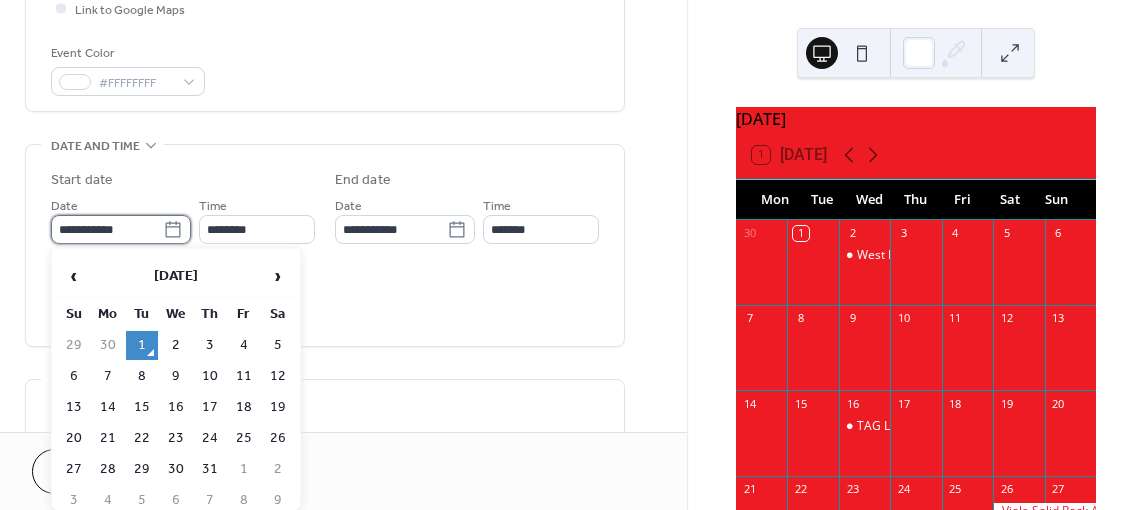click on "**********" at bounding box center [107, 229] 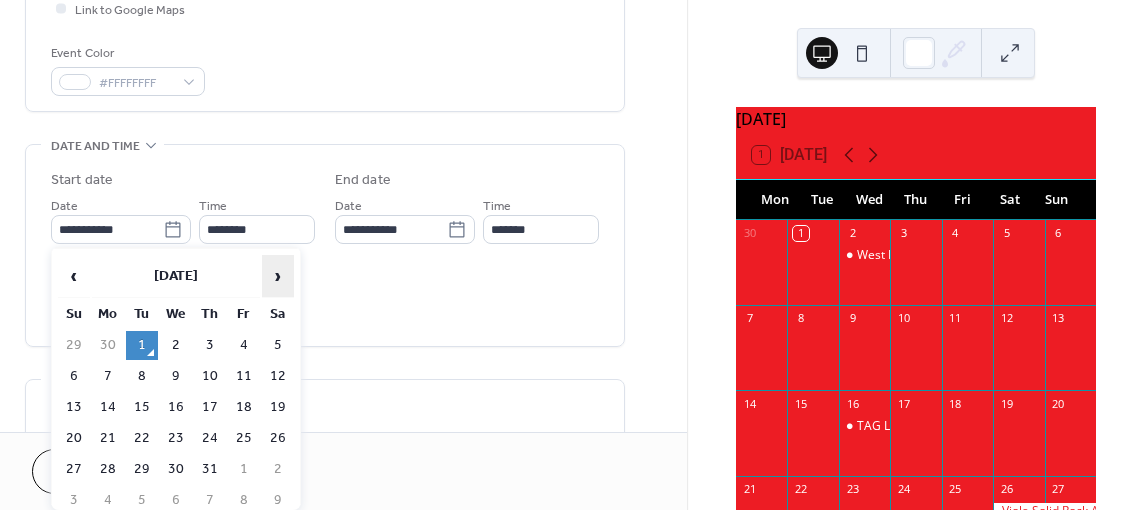click on "›" at bounding box center (278, 276) 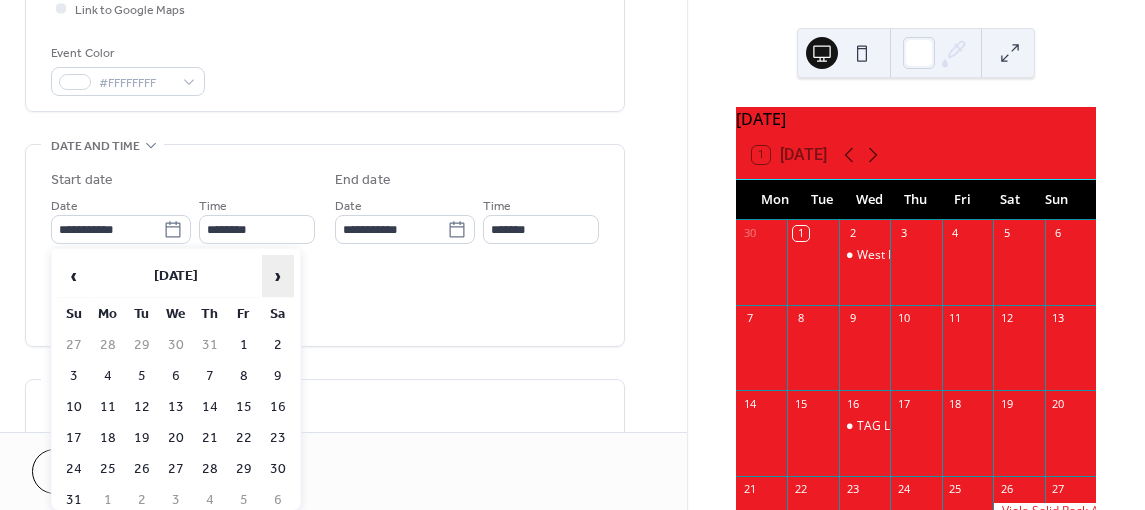 click on "›" at bounding box center (278, 276) 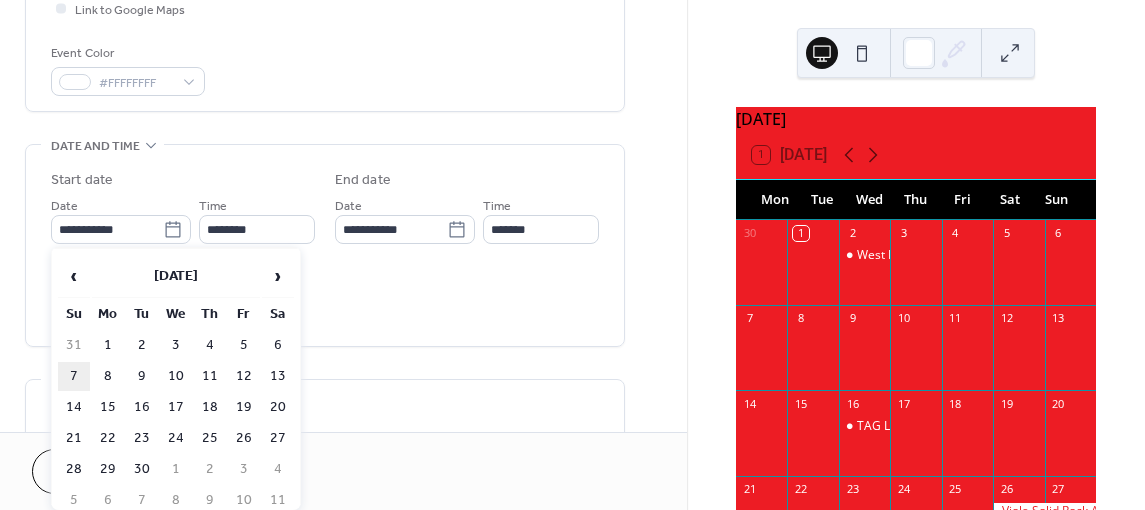 click on "7" at bounding box center [74, 376] 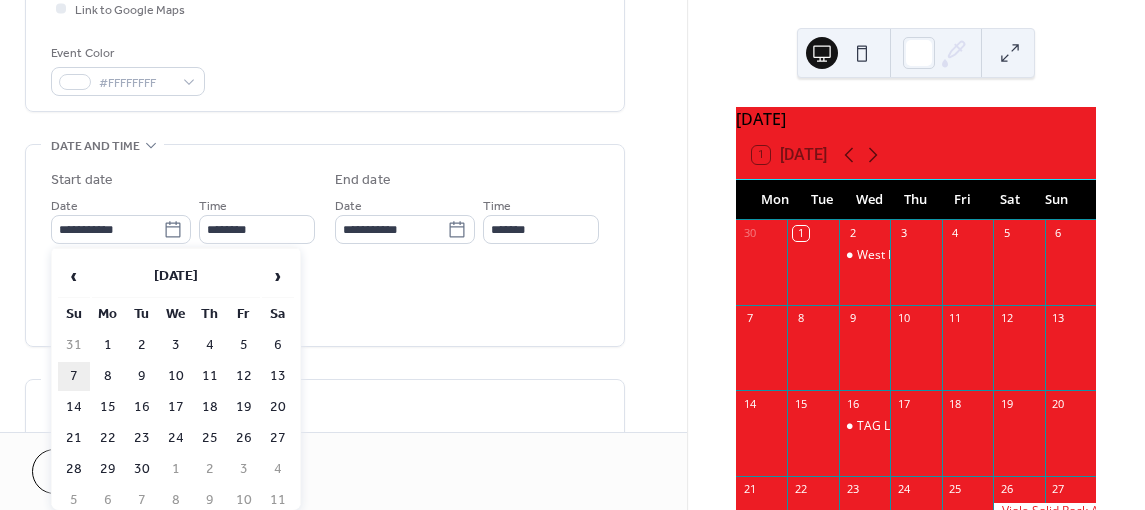 type on "**********" 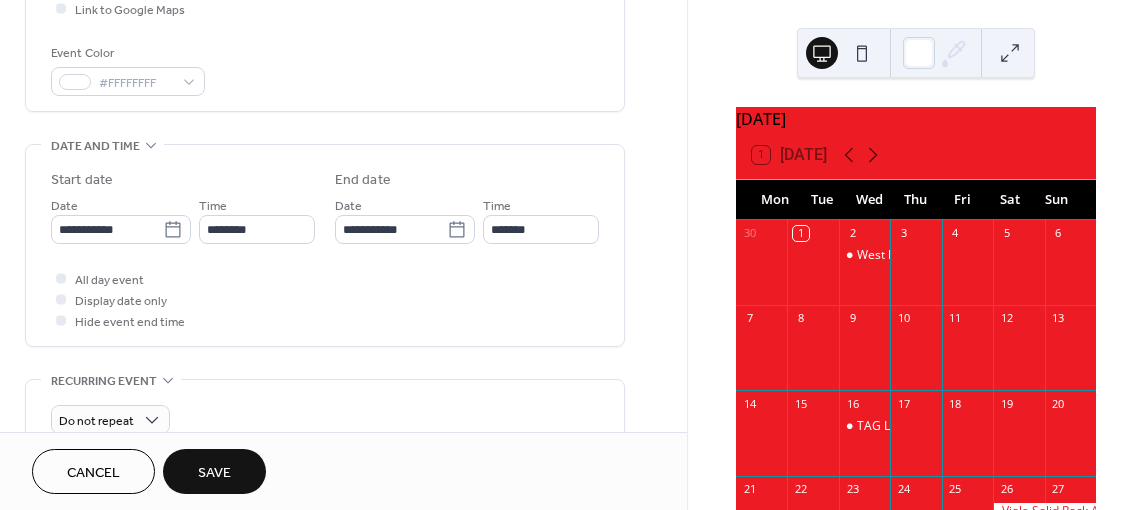 click on "Save" at bounding box center [214, 471] 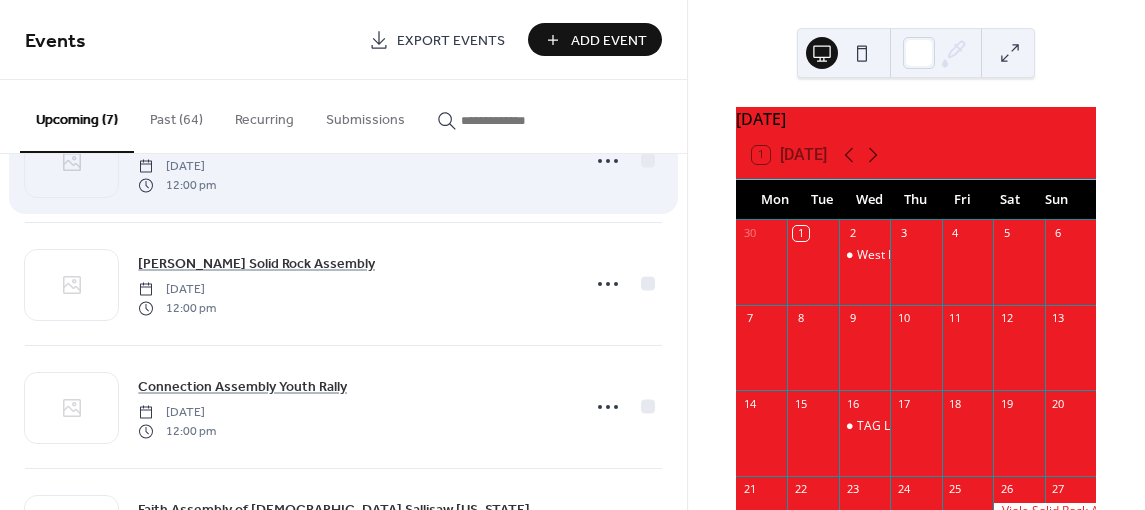 scroll, scrollTop: 0, scrollLeft: 0, axis: both 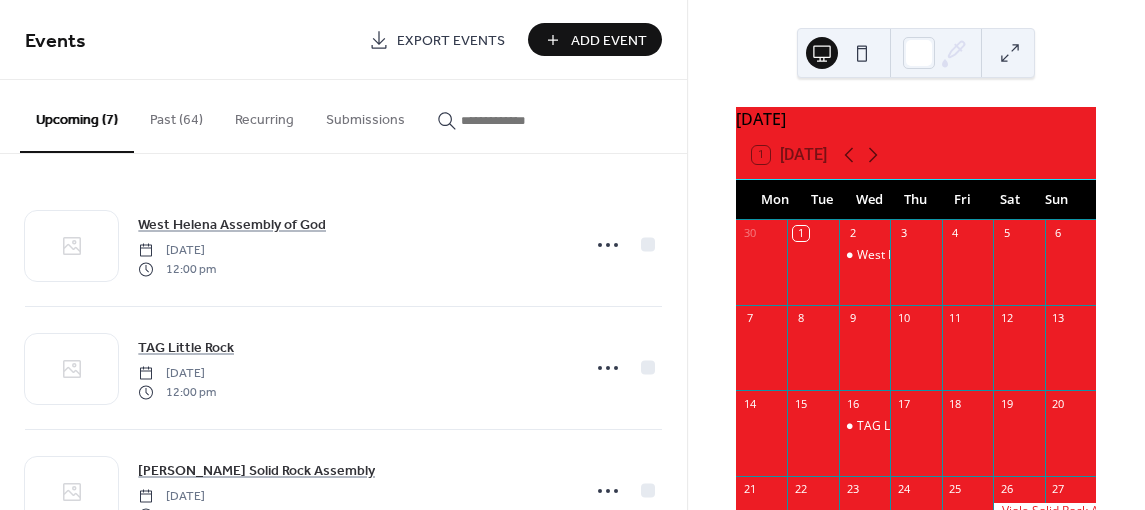 click on "Add Event" at bounding box center [609, 41] 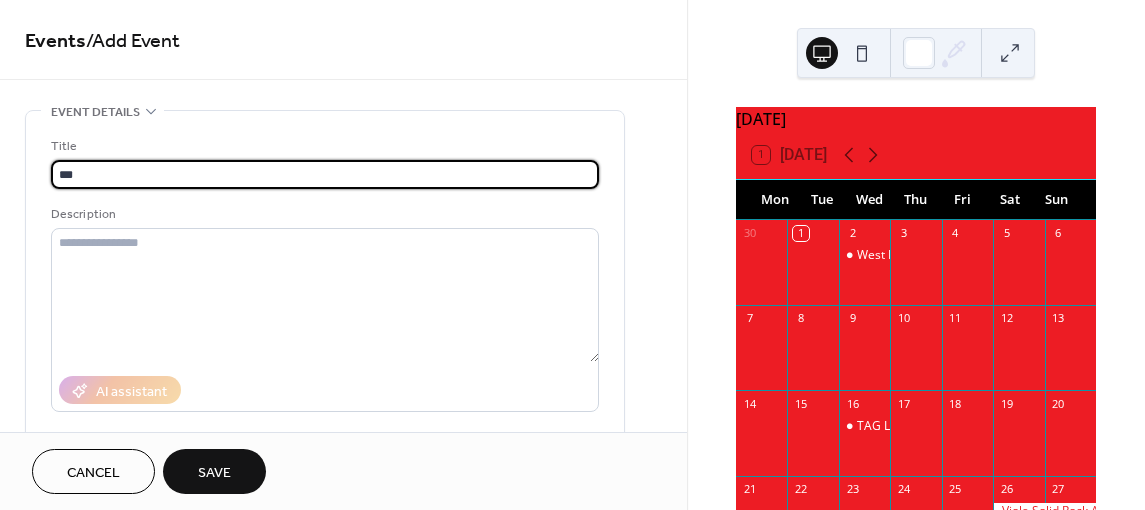 type on "*" 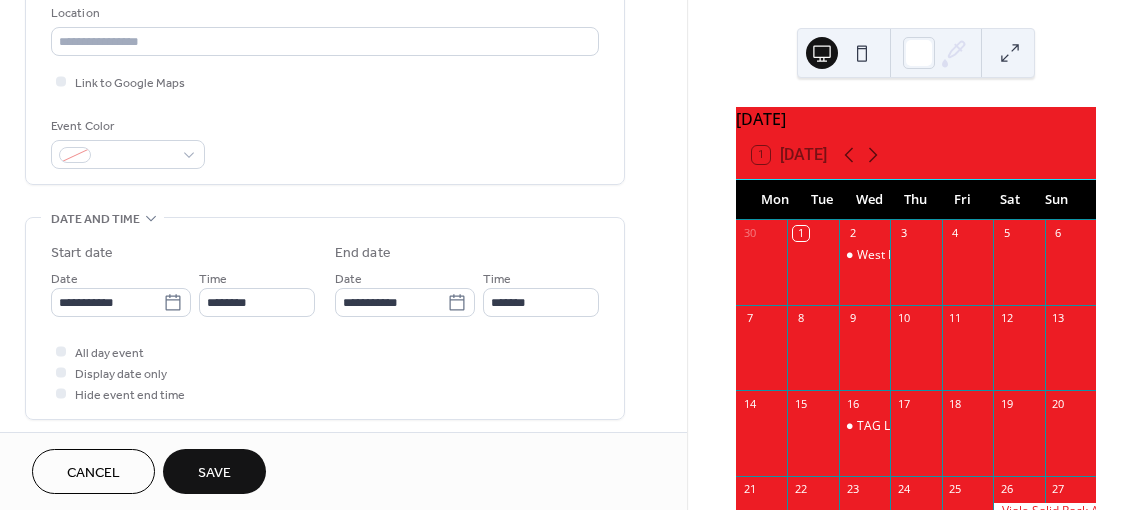 scroll, scrollTop: 512, scrollLeft: 0, axis: vertical 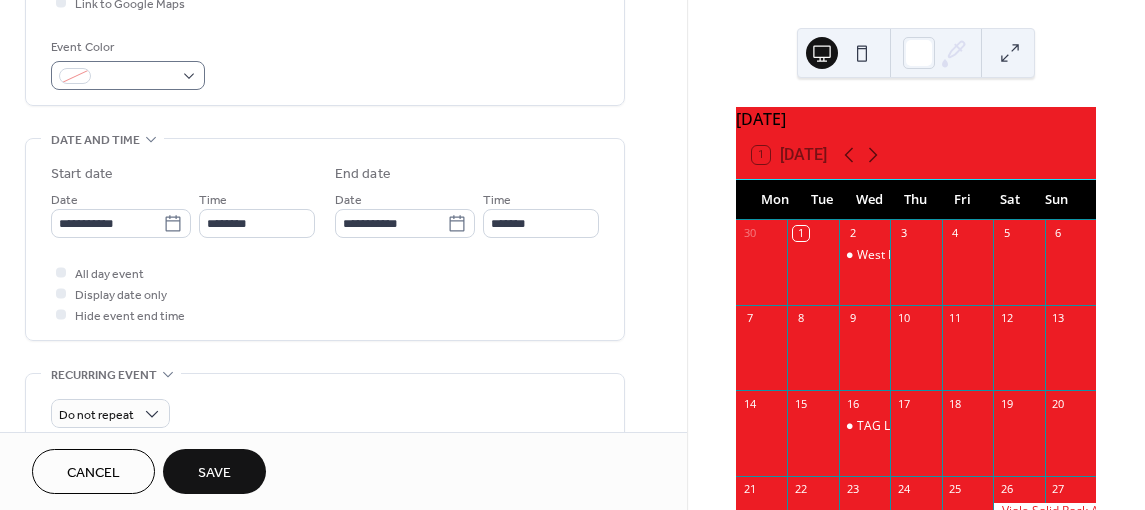 type on "**********" 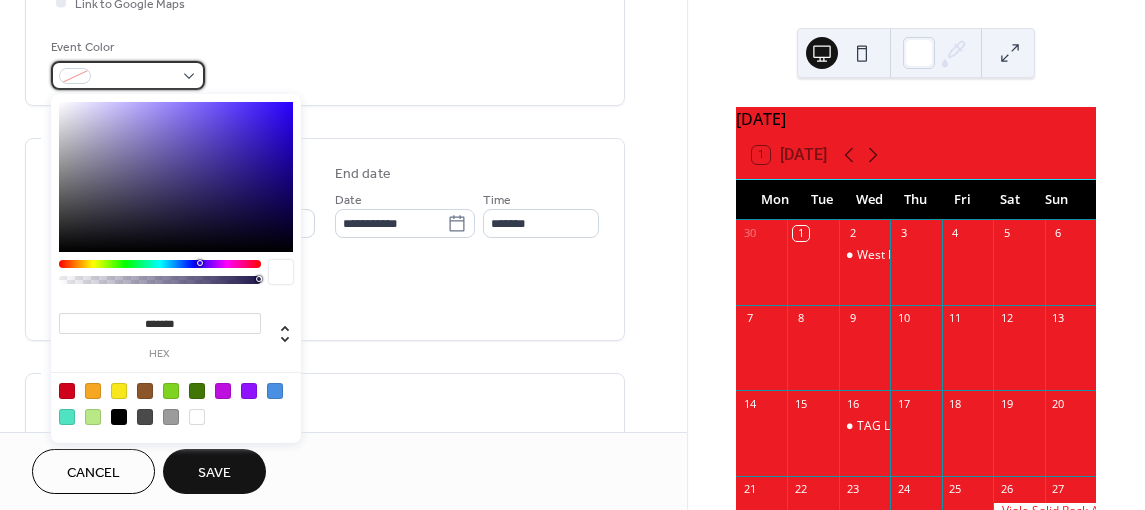 click at bounding box center (128, 75) 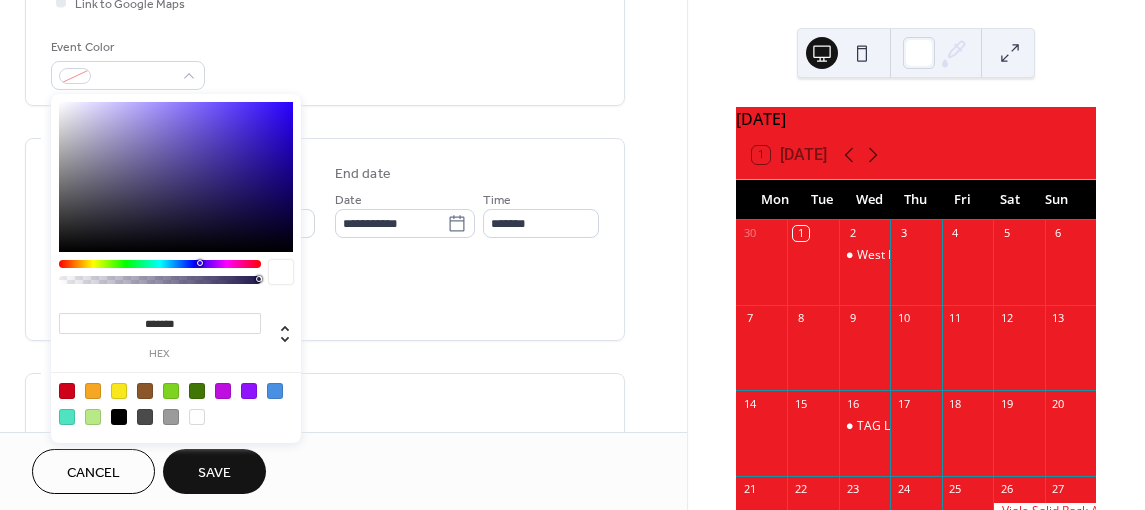 click at bounding box center [197, 417] 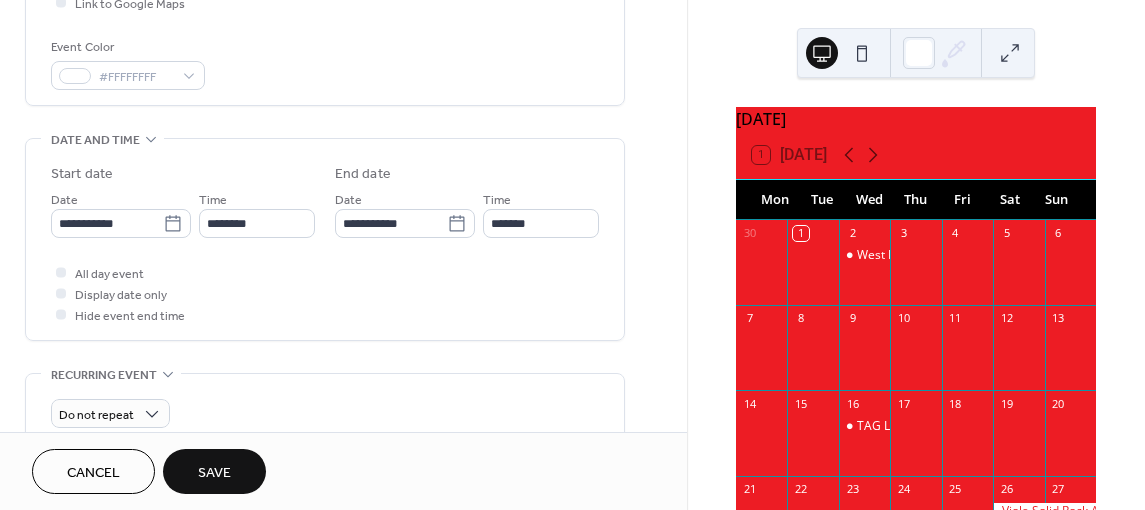click on "All day event Display date only Hide event end time" at bounding box center [325, 293] 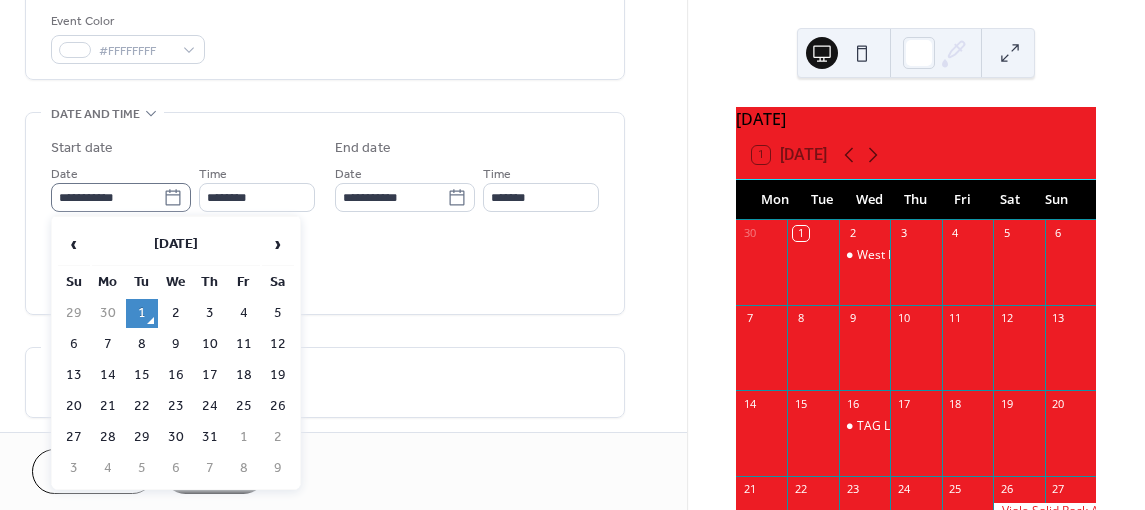 click on "**********" at bounding box center (121, 197) 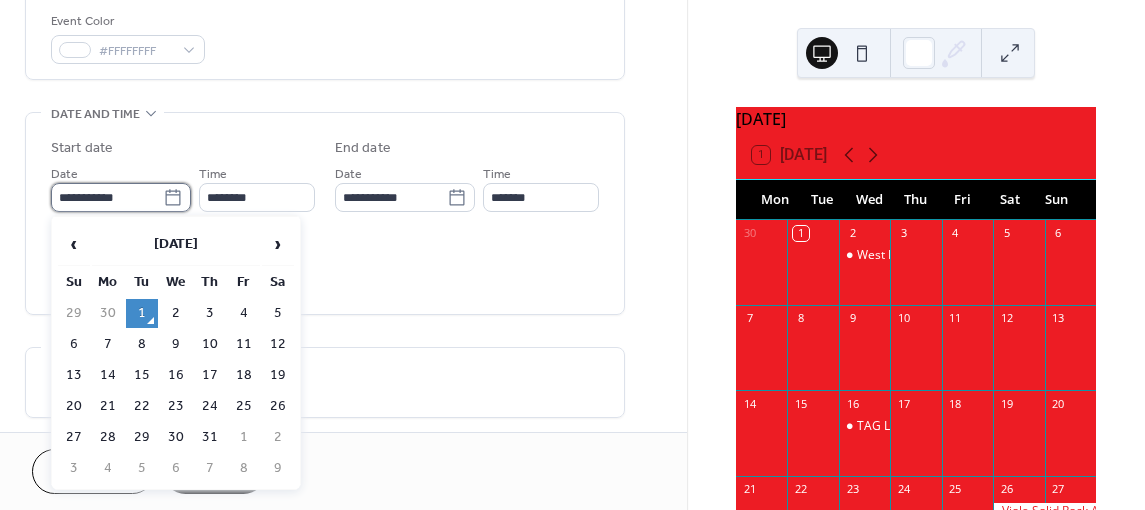 click on "**********" at bounding box center (107, 197) 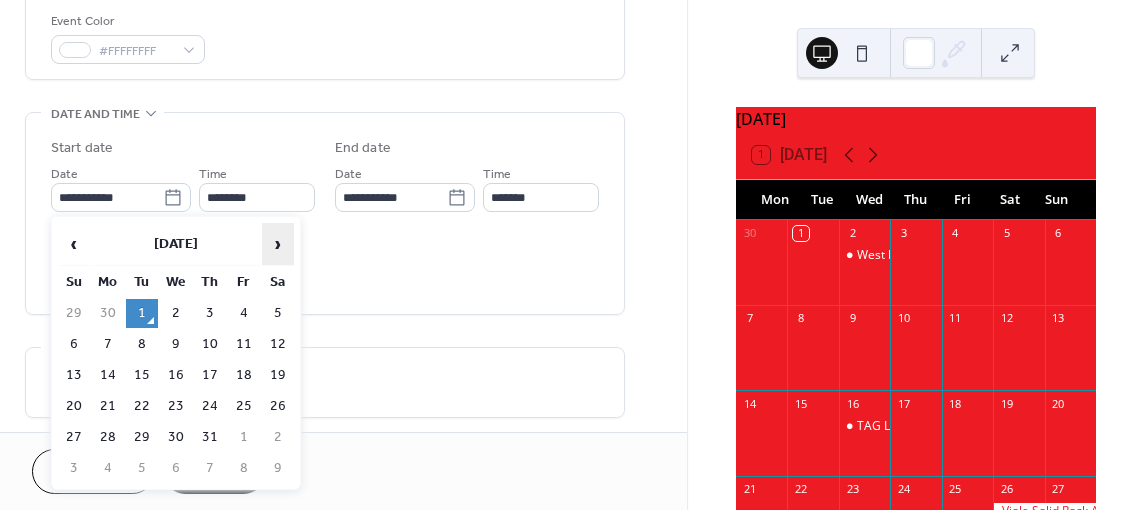 click on "›" at bounding box center [278, 244] 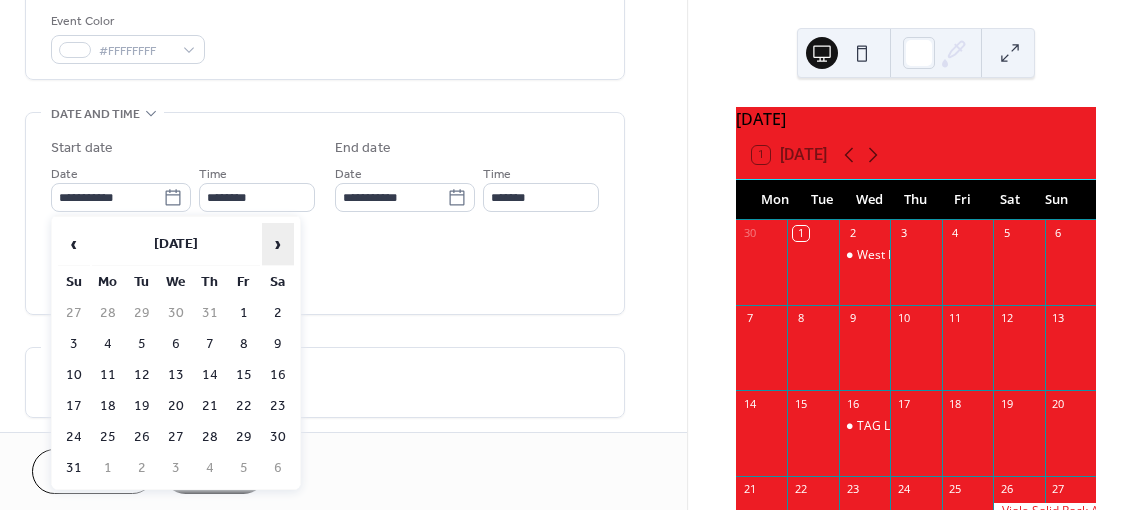 click on "›" at bounding box center (278, 244) 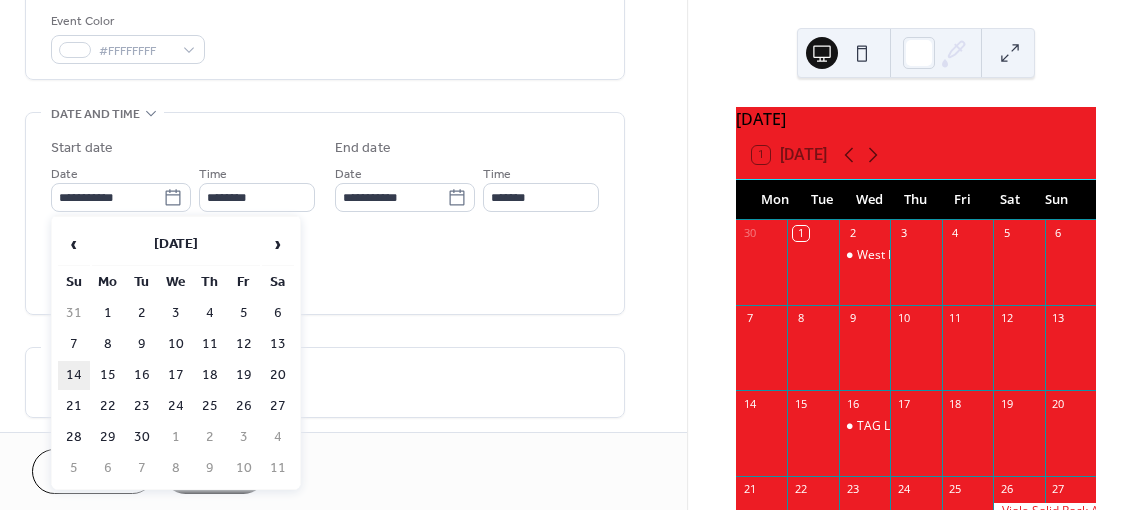 click on "14" at bounding box center (74, 375) 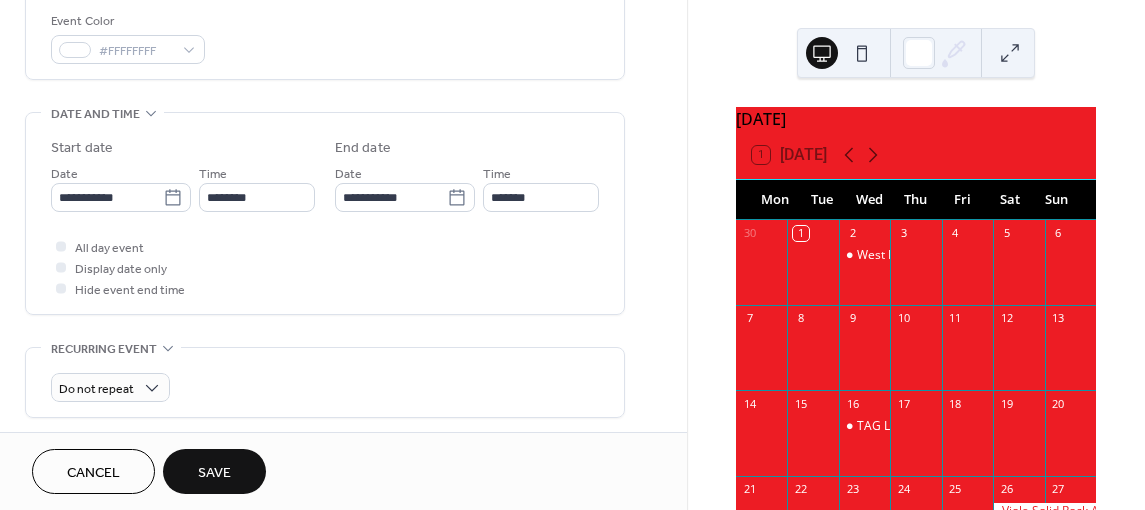 click on "Save" at bounding box center [214, 471] 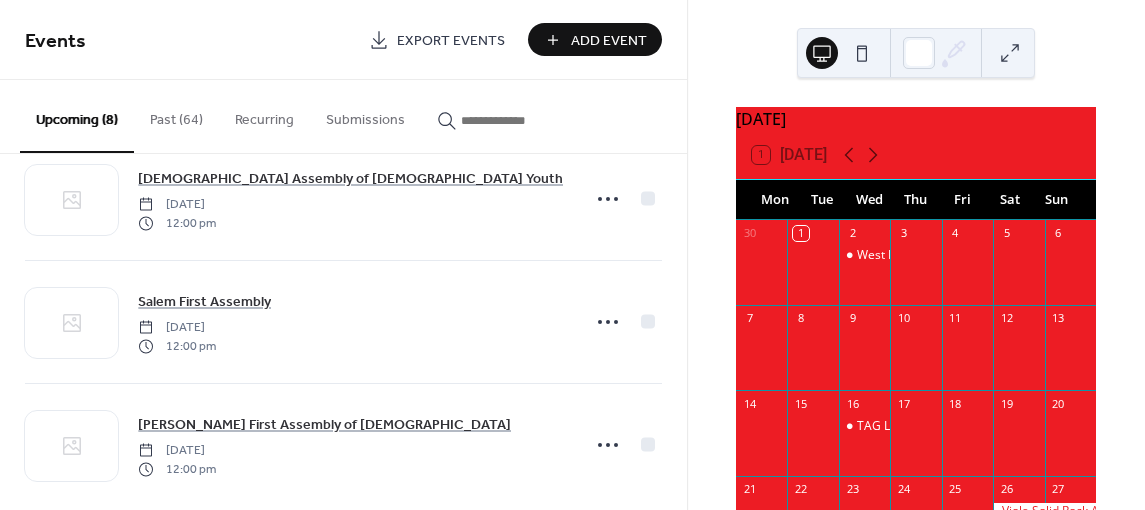 scroll, scrollTop: 684, scrollLeft: 0, axis: vertical 